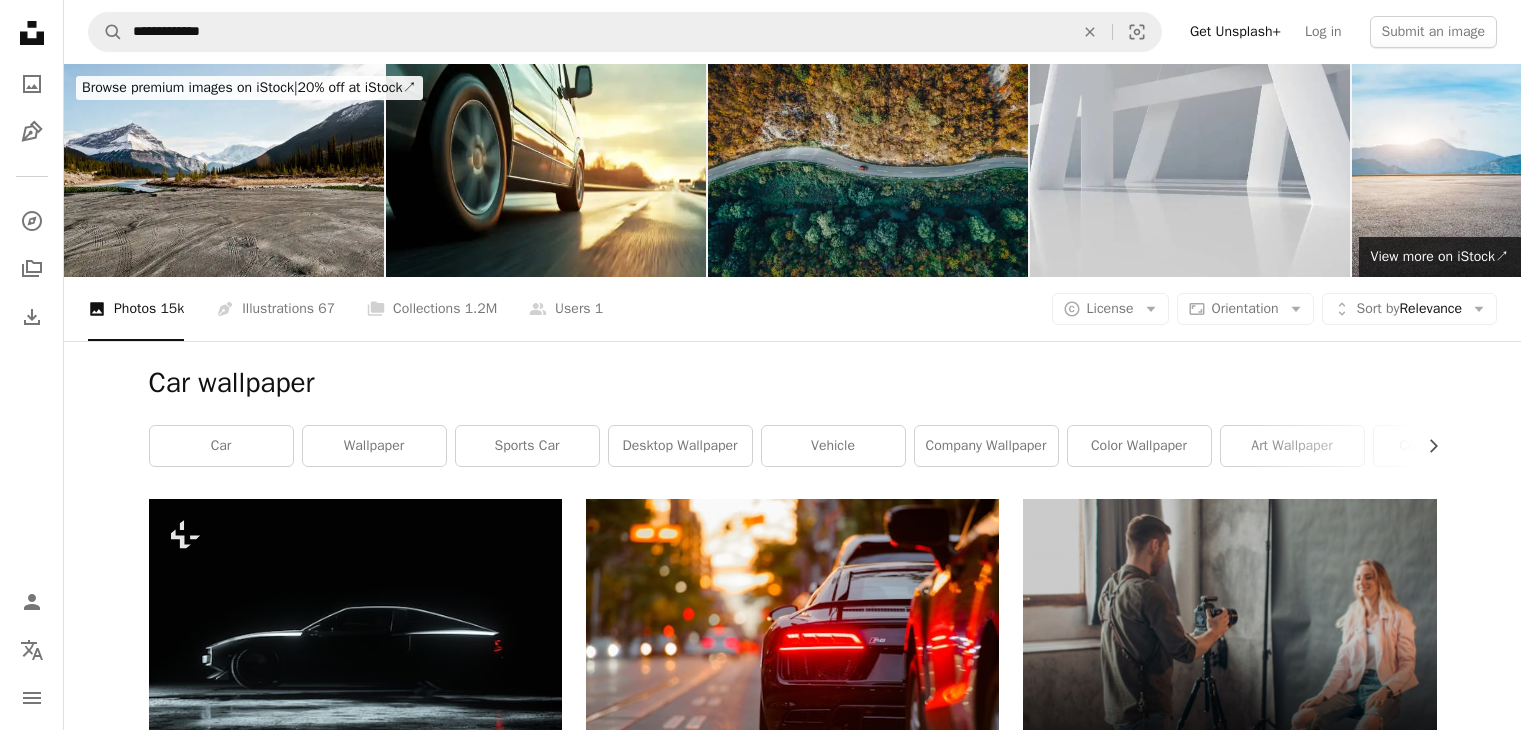 scroll, scrollTop: 500, scrollLeft: 0, axis: vertical 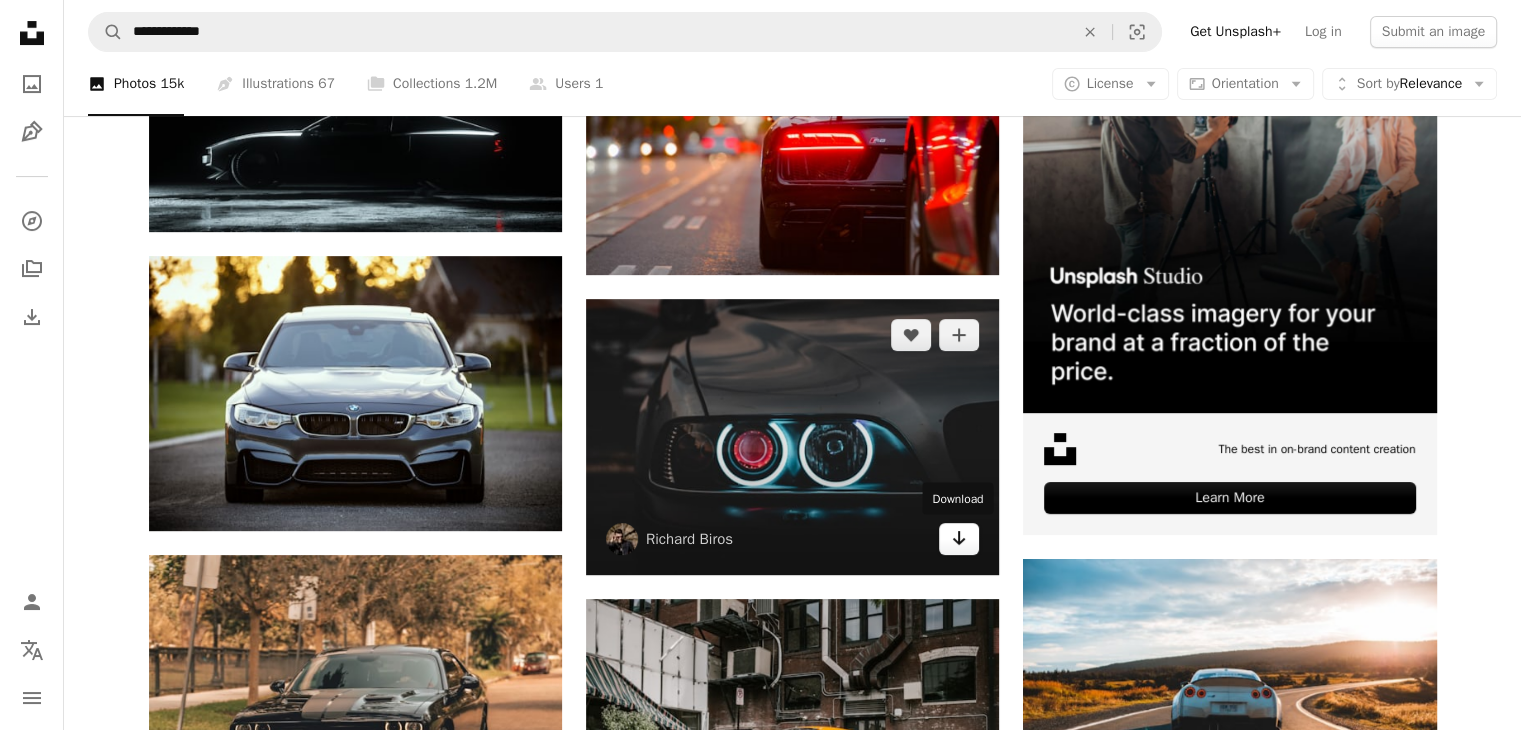 click 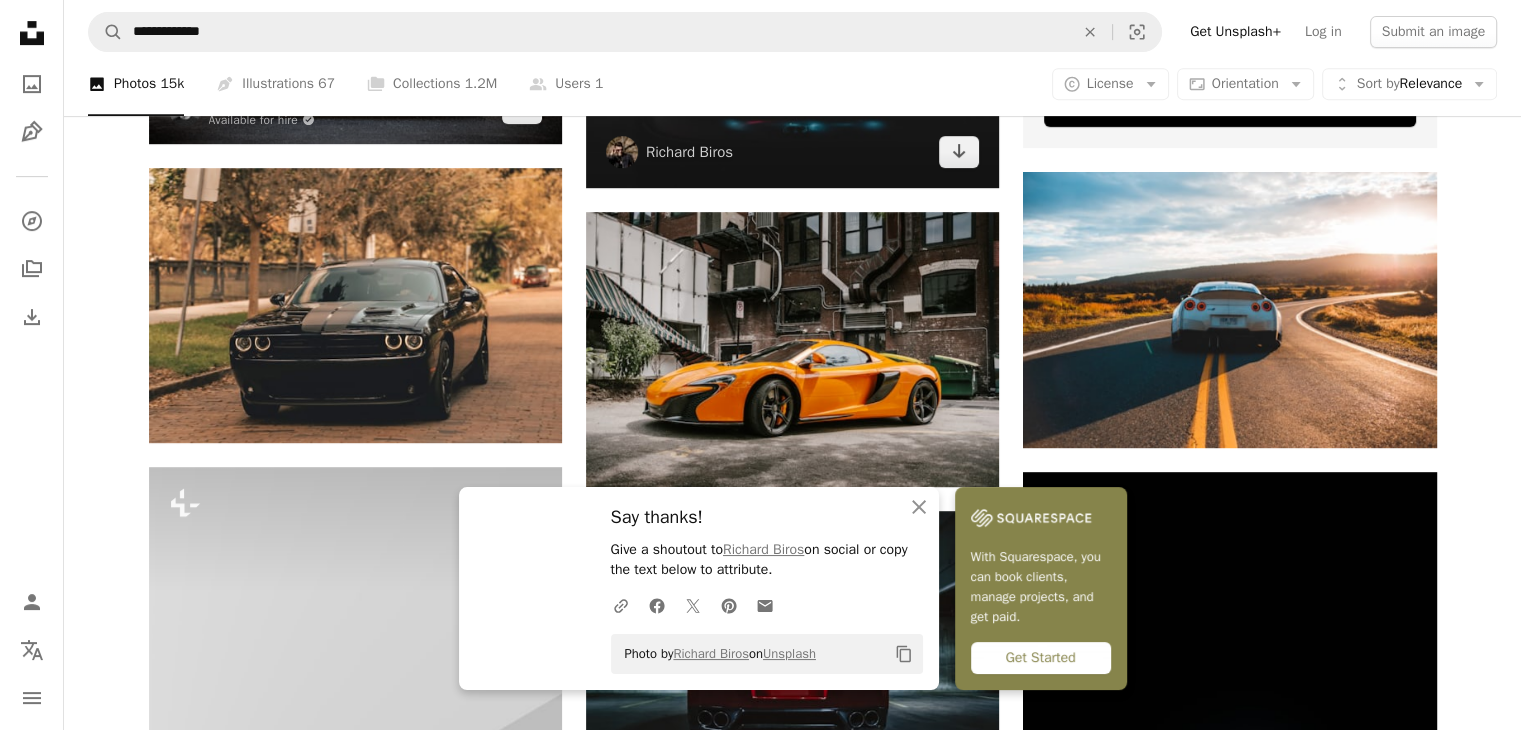 scroll, scrollTop: 900, scrollLeft: 0, axis: vertical 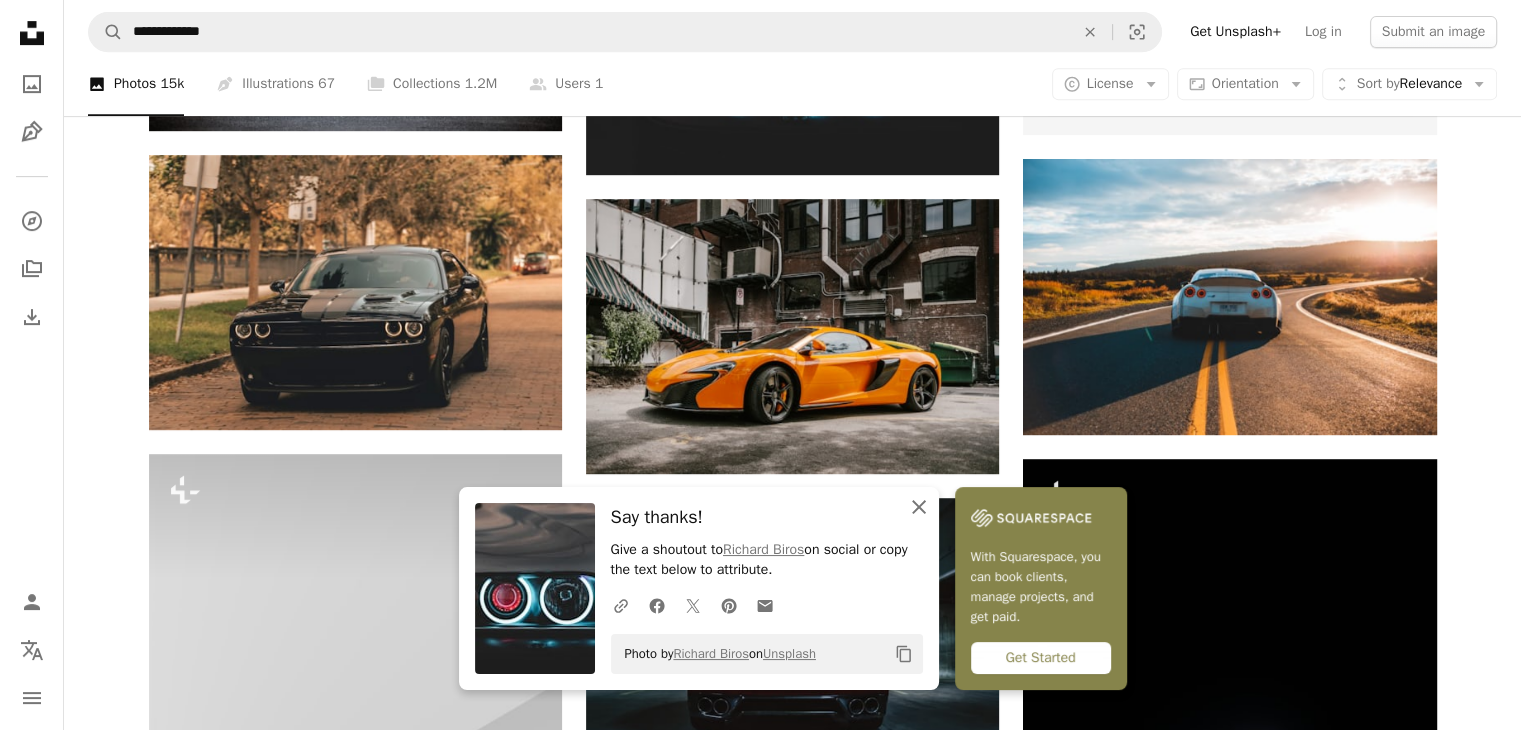 click on "An X shape" 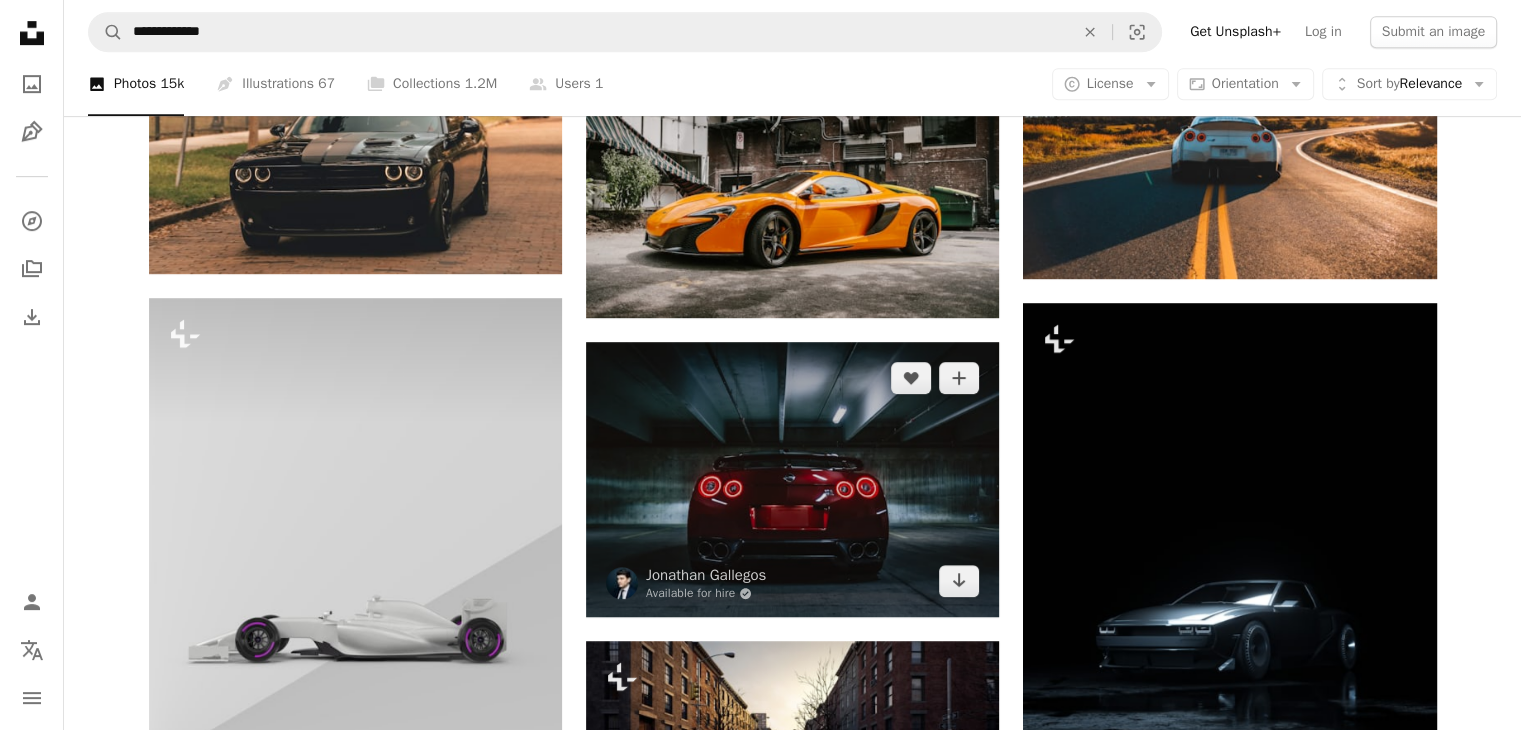 scroll, scrollTop: 1100, scrollLeft: 0, axis: vertical 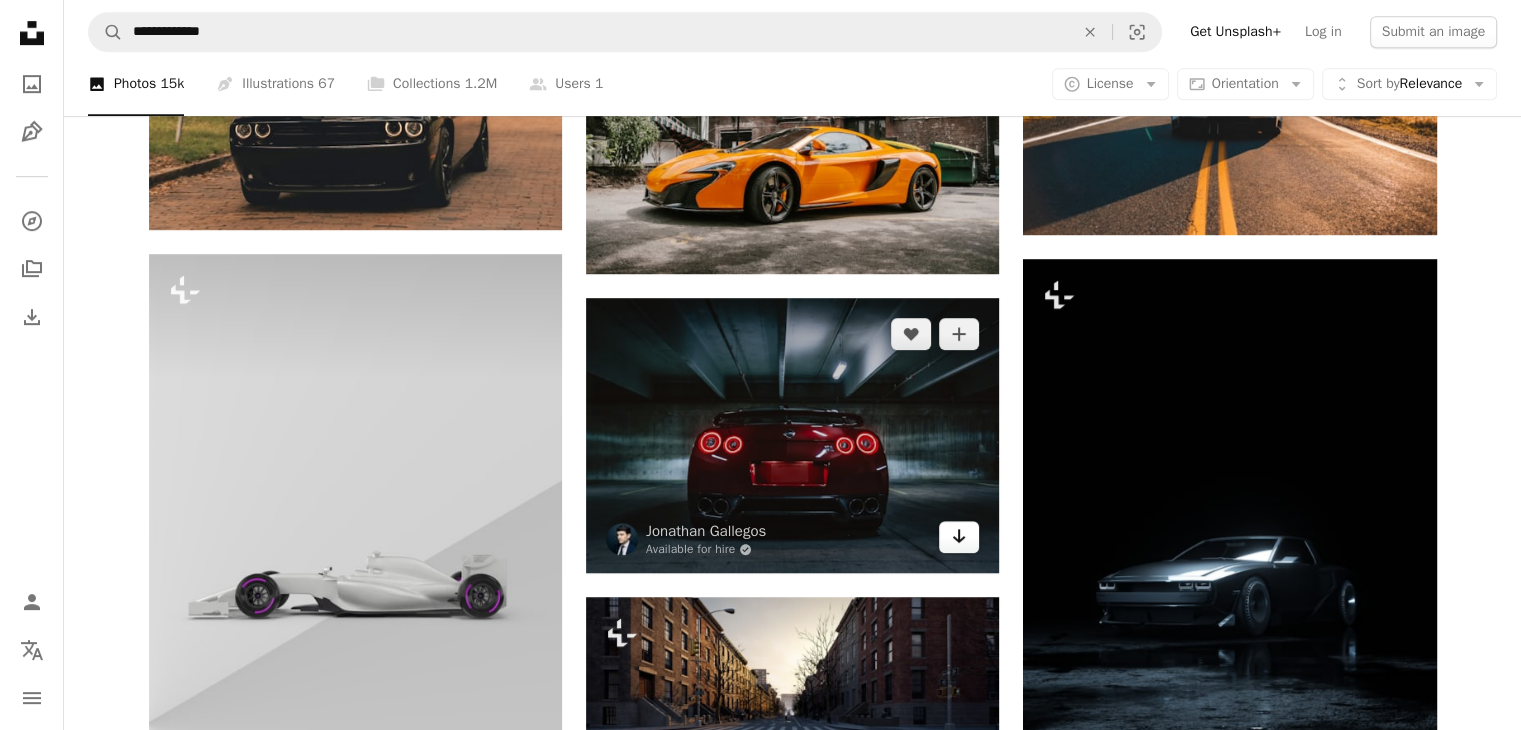 click 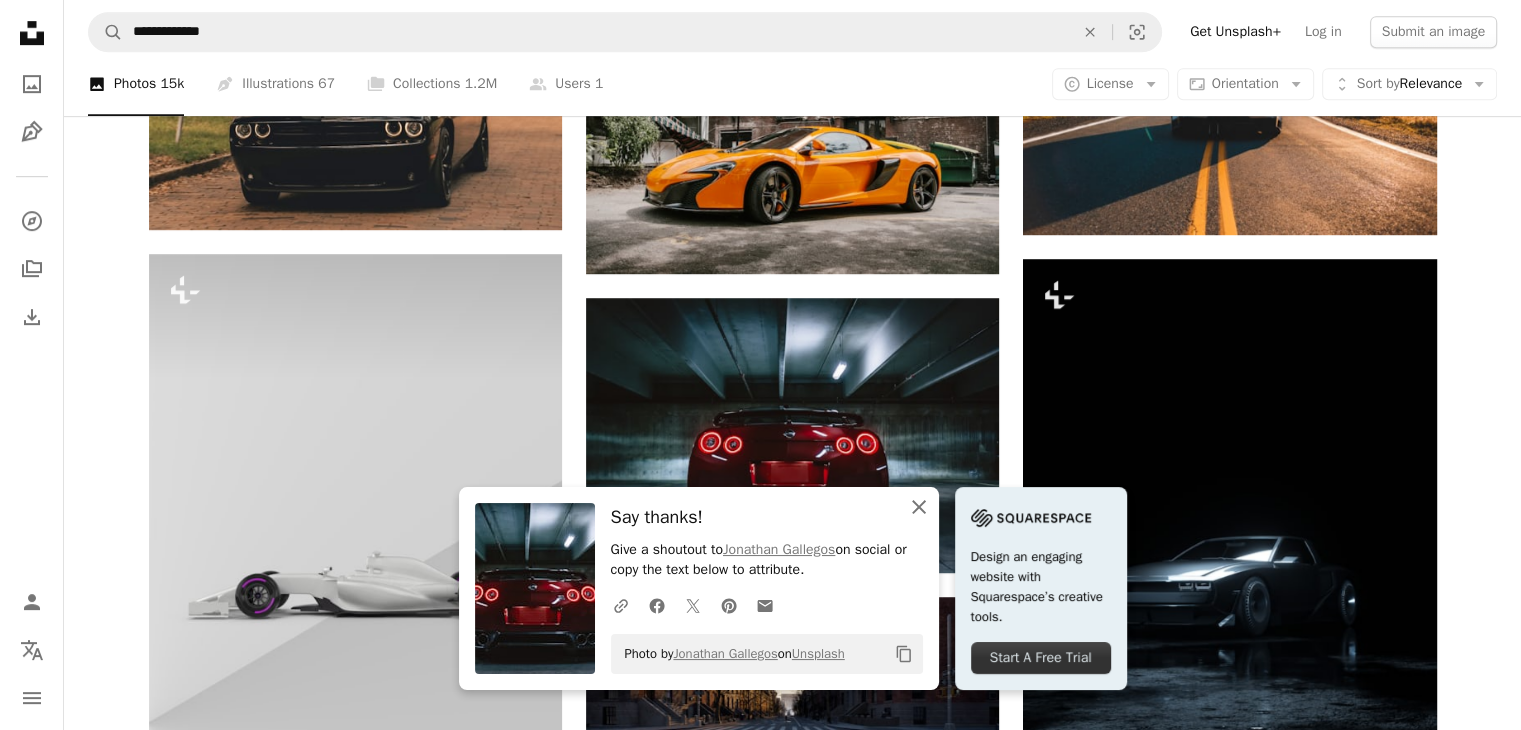 click on "An X shape" 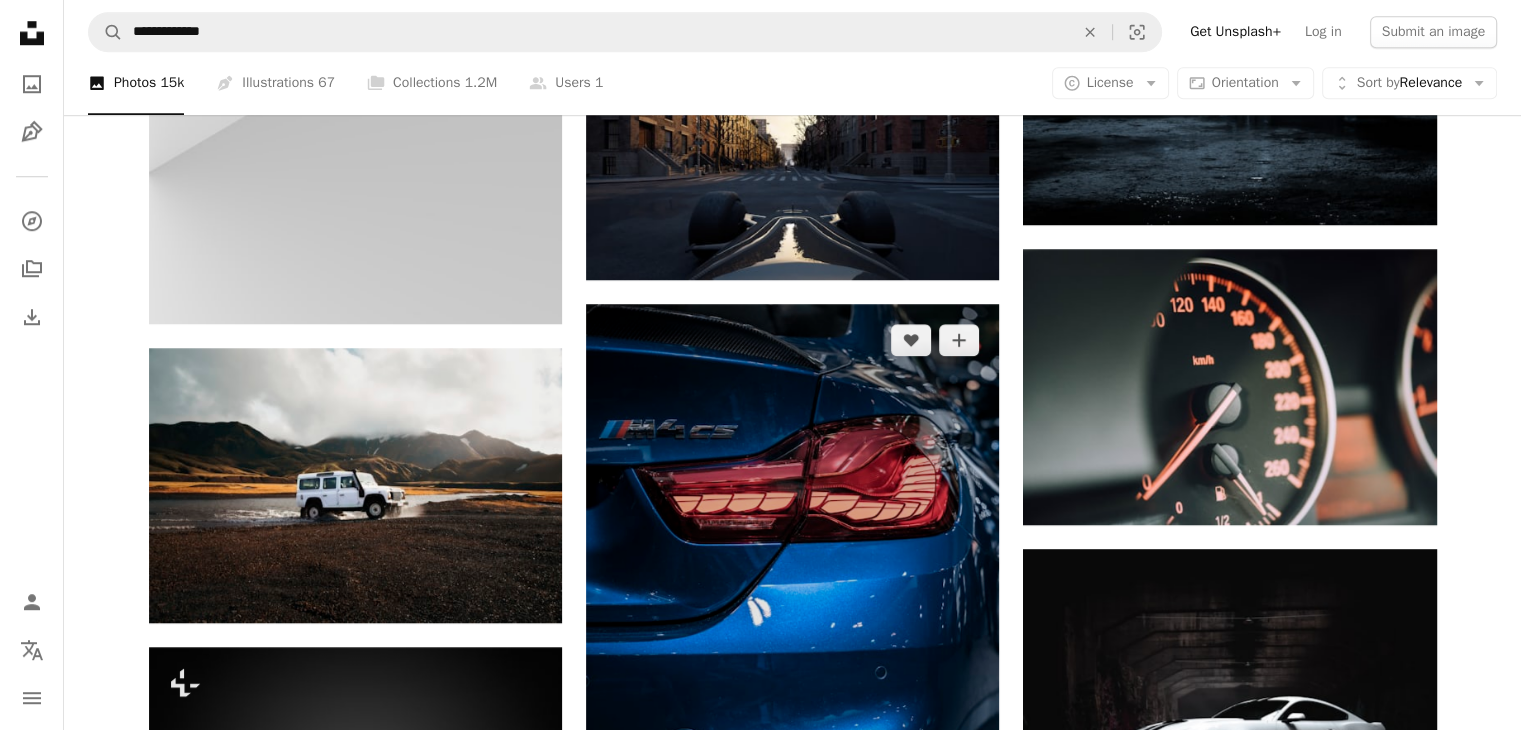 scroll, scrollTop: 1800, scrollLeft: 0, axis: vertical 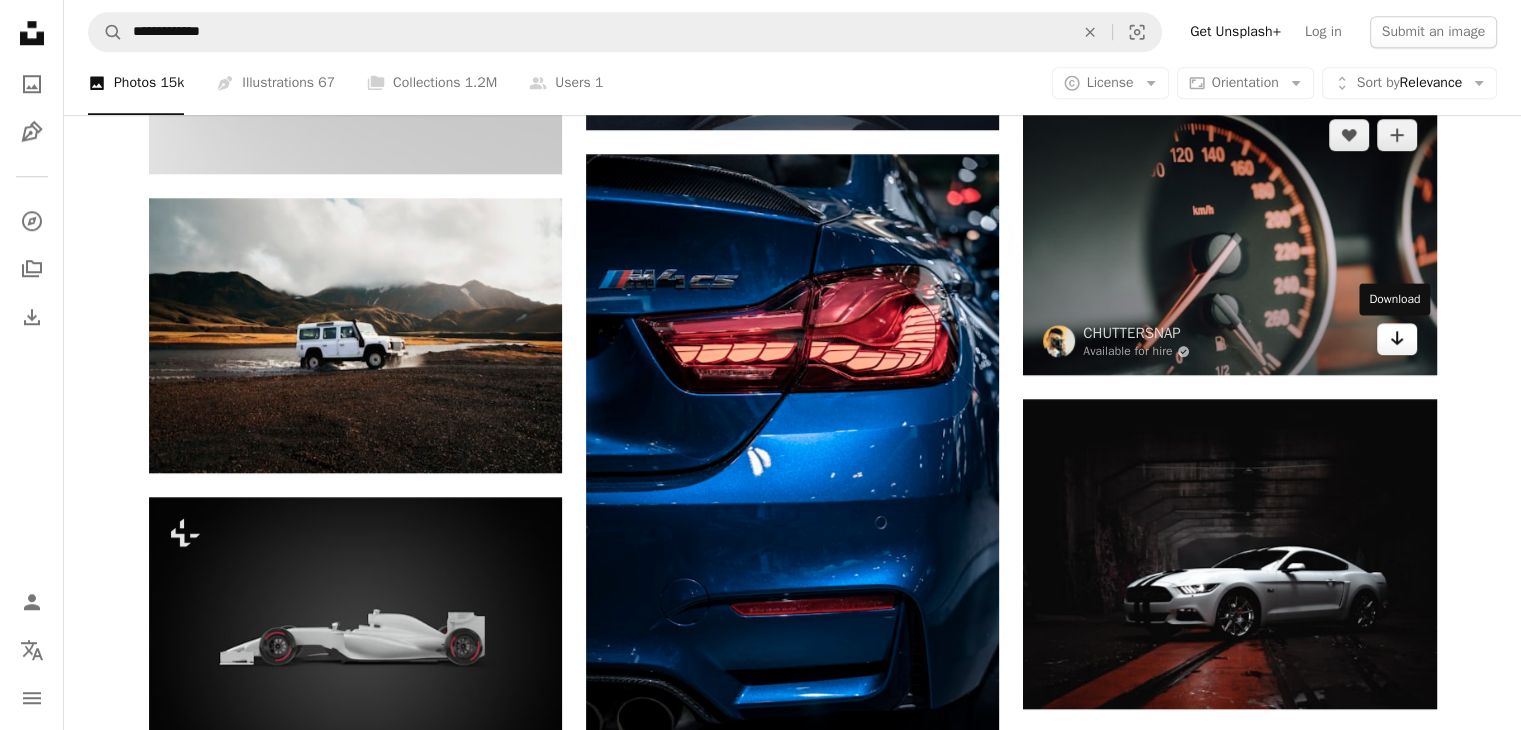 click on "Arrow pointing down" 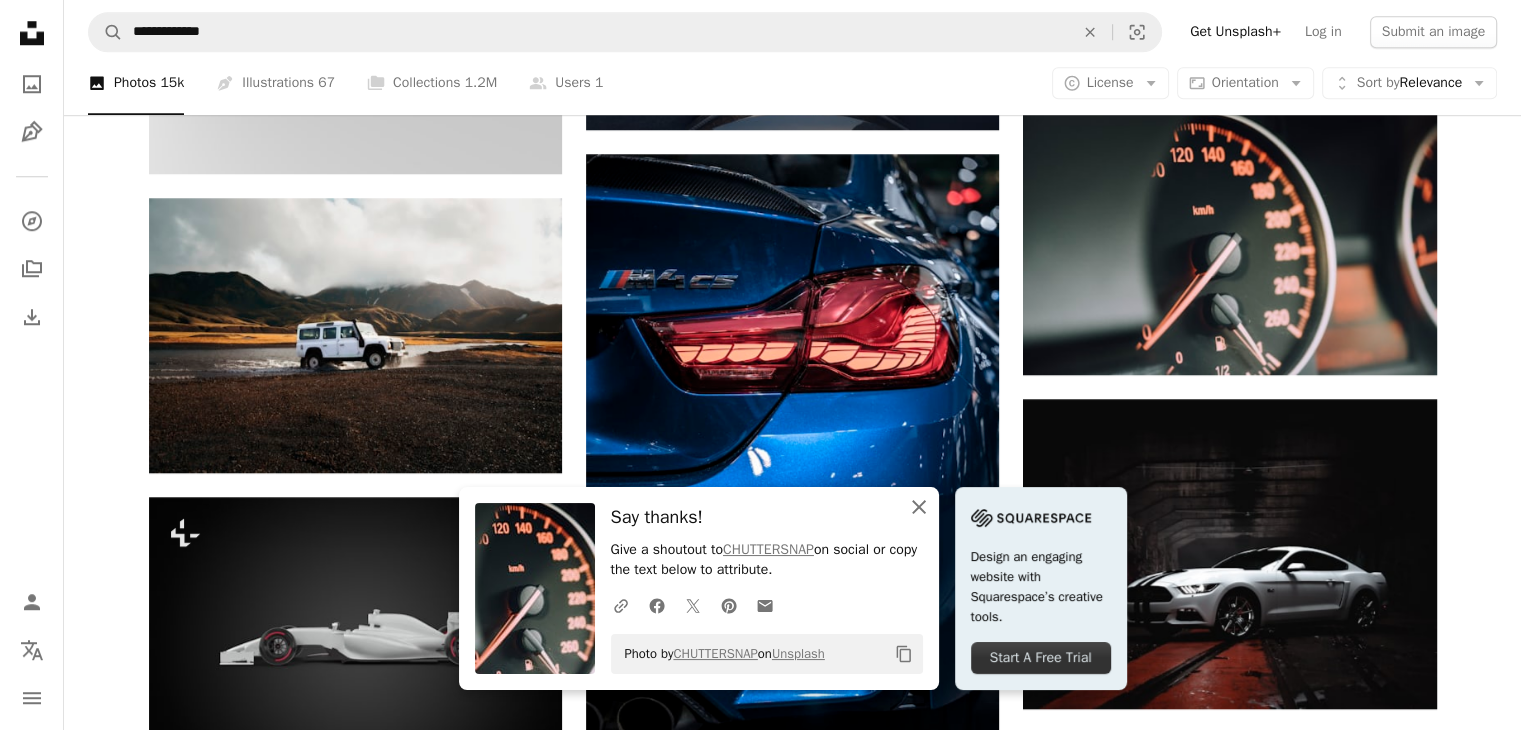 click on "An X shape" 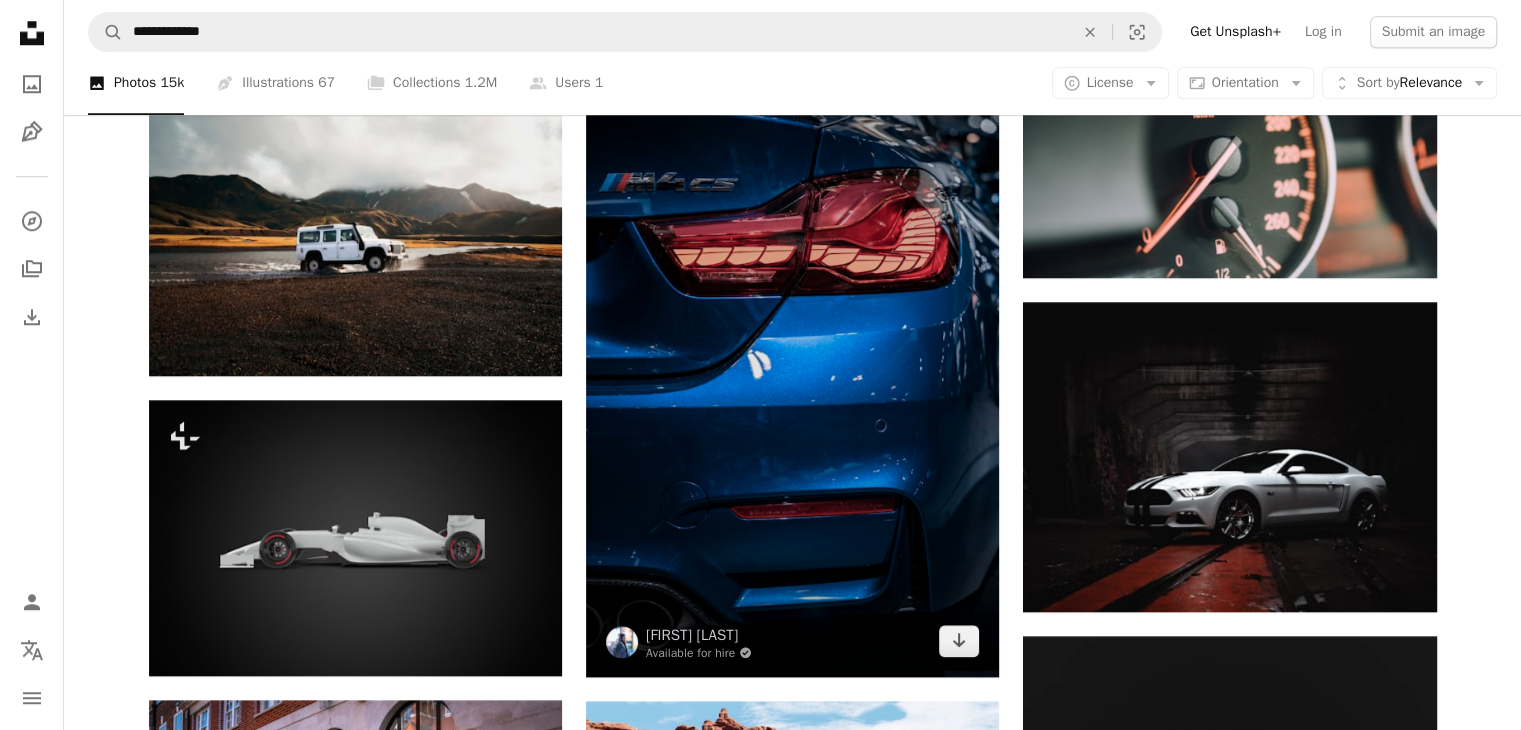scroll, scrollTop: 1900, scrollLeft: 0, axis: vertical 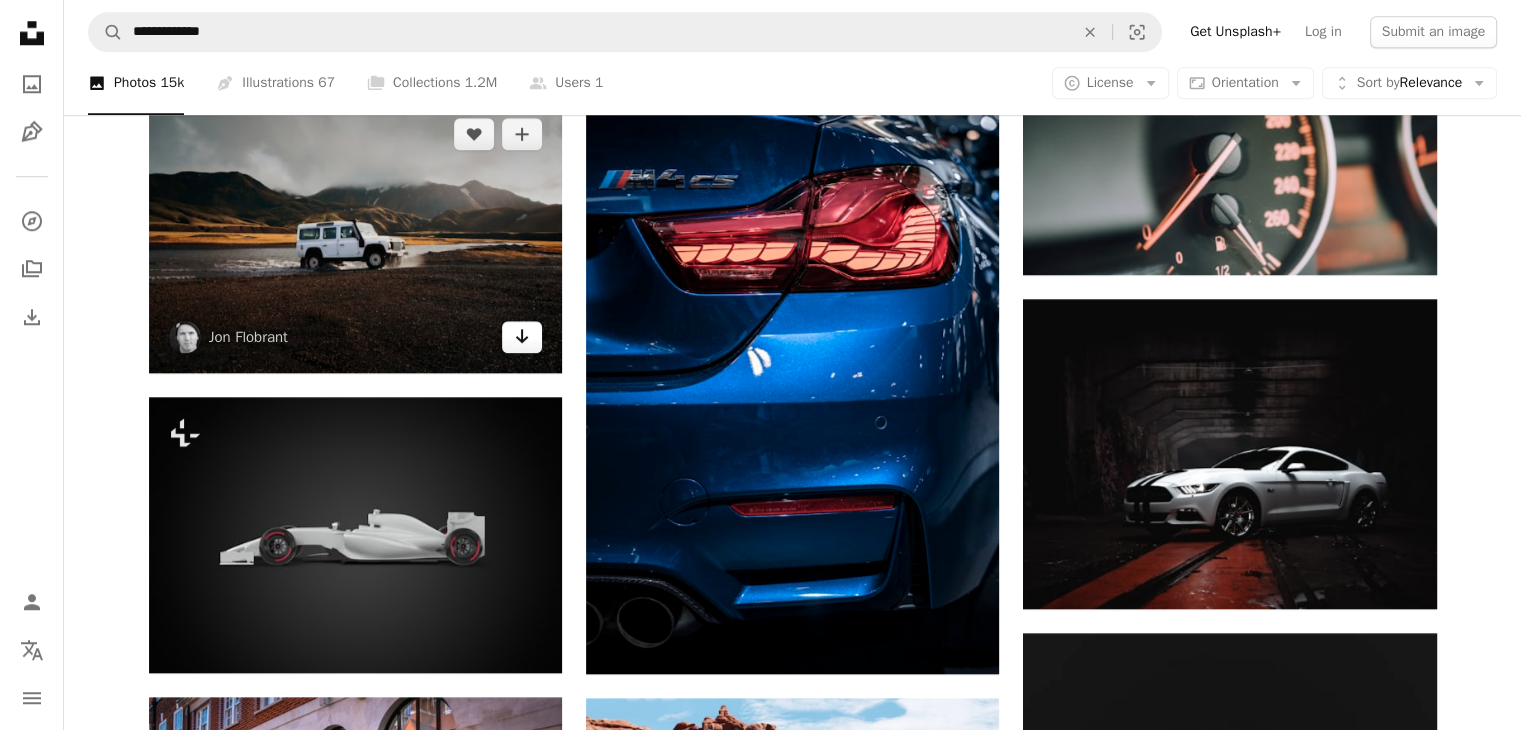 click on "Arrow pointing down" at bounding box center (522, 337) 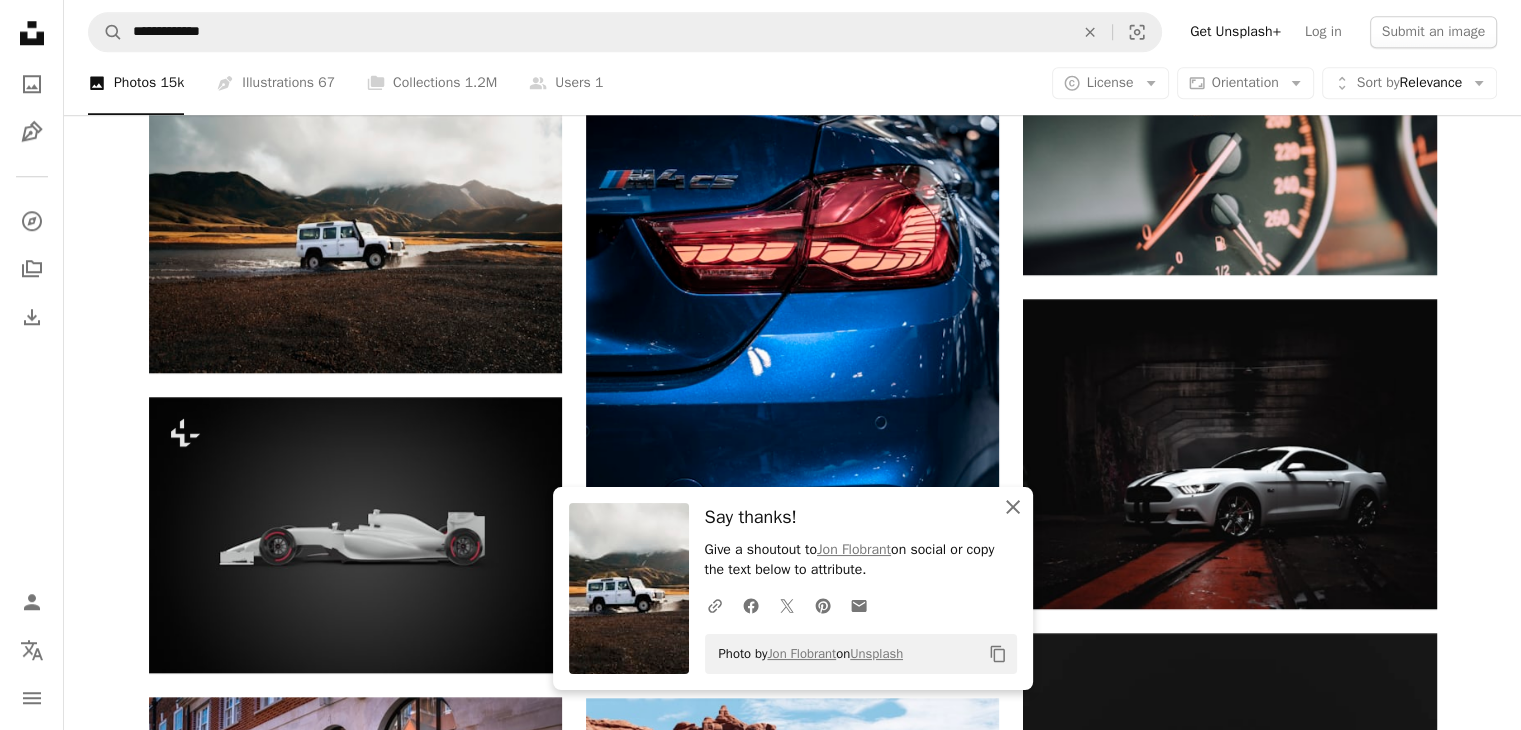 click on "An X shape" 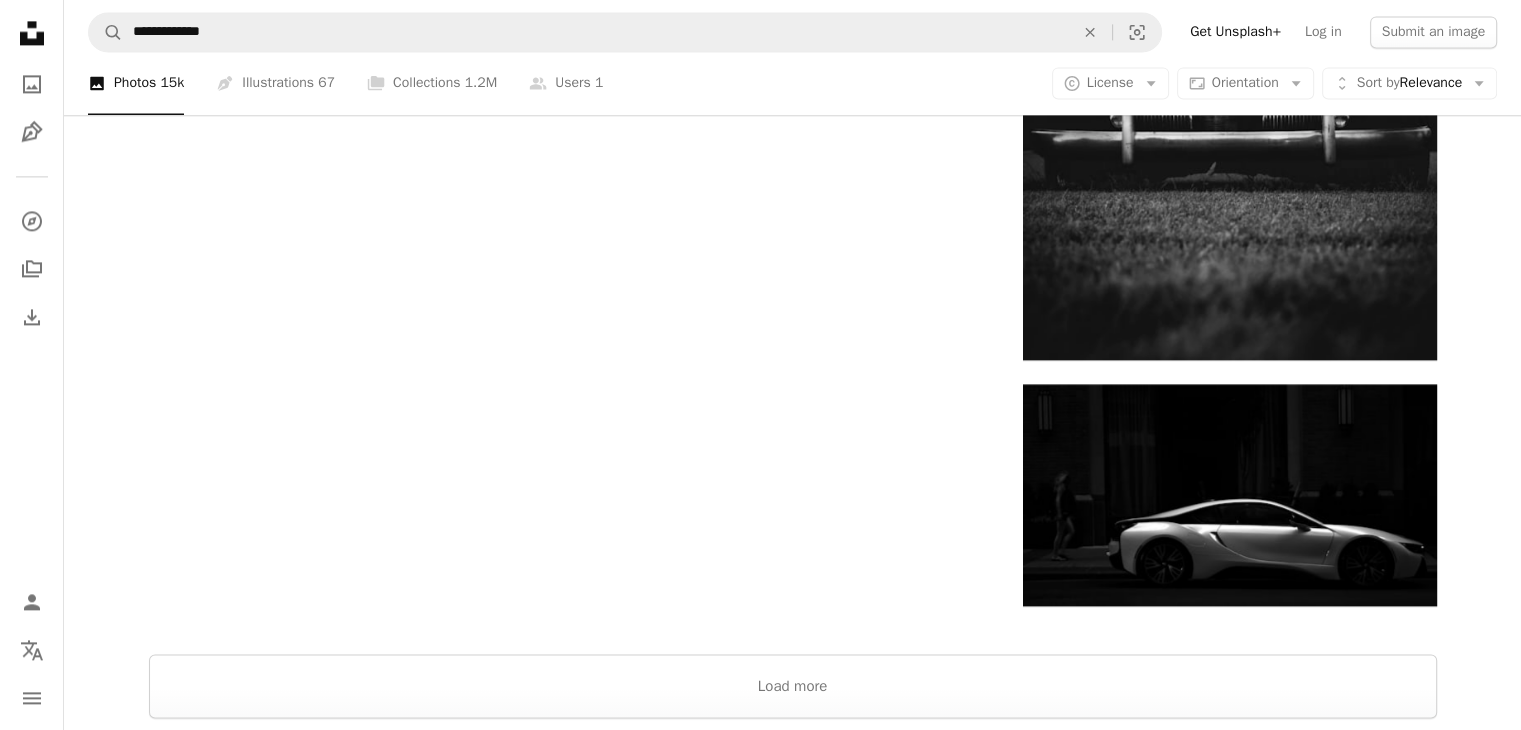 scroll, scrollTop: 2900, scrollLeft: 0, axis: vertical 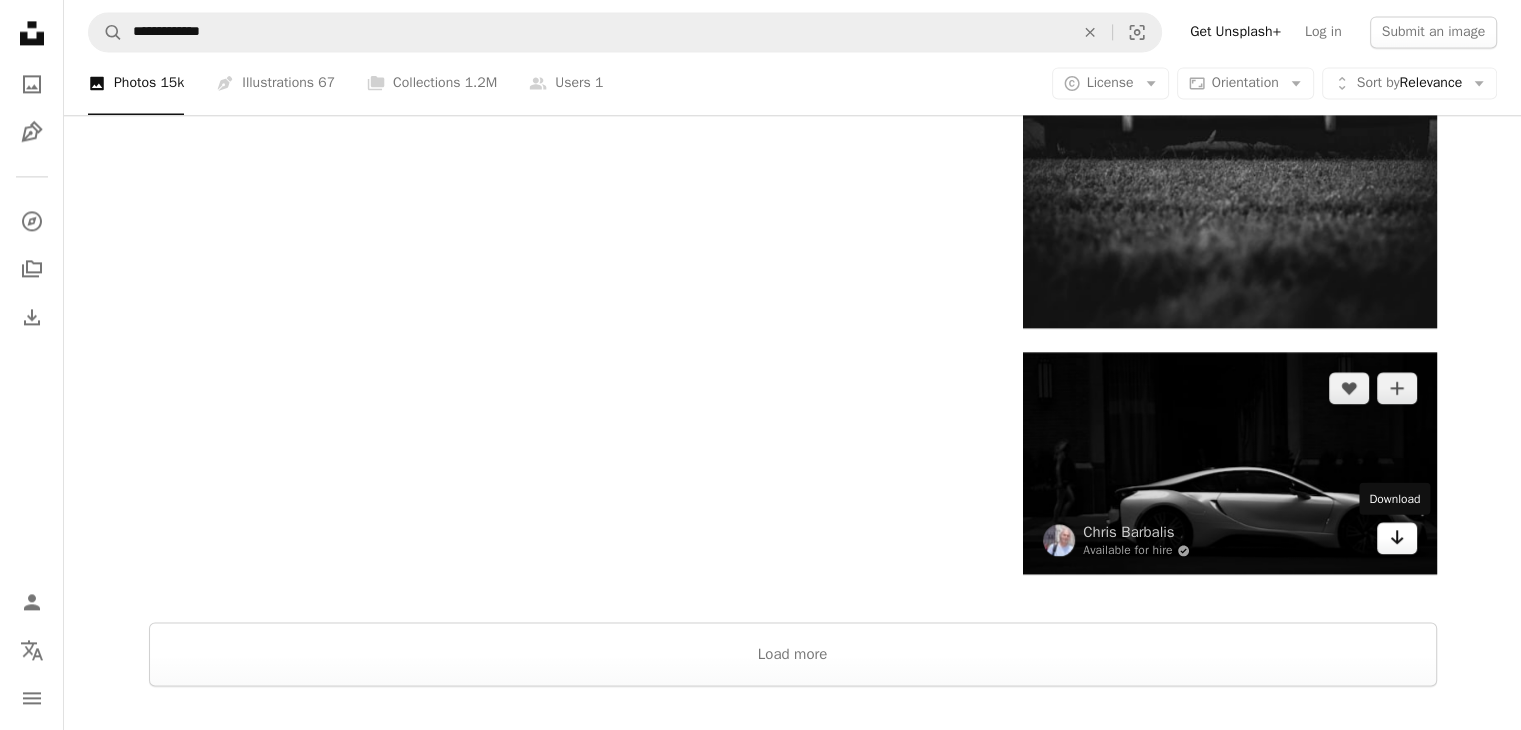 click on "Arrow pointing down" 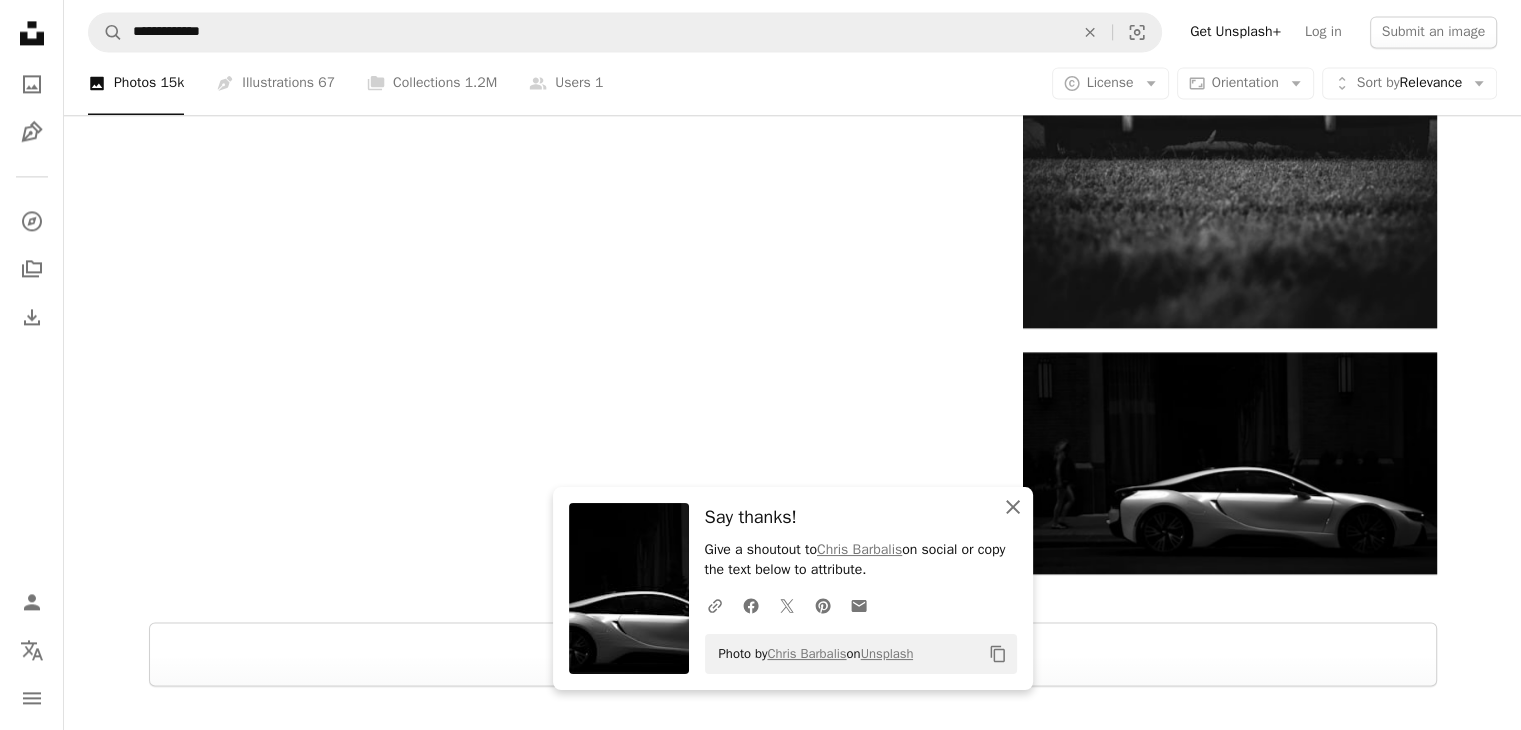 click on "An X shape" 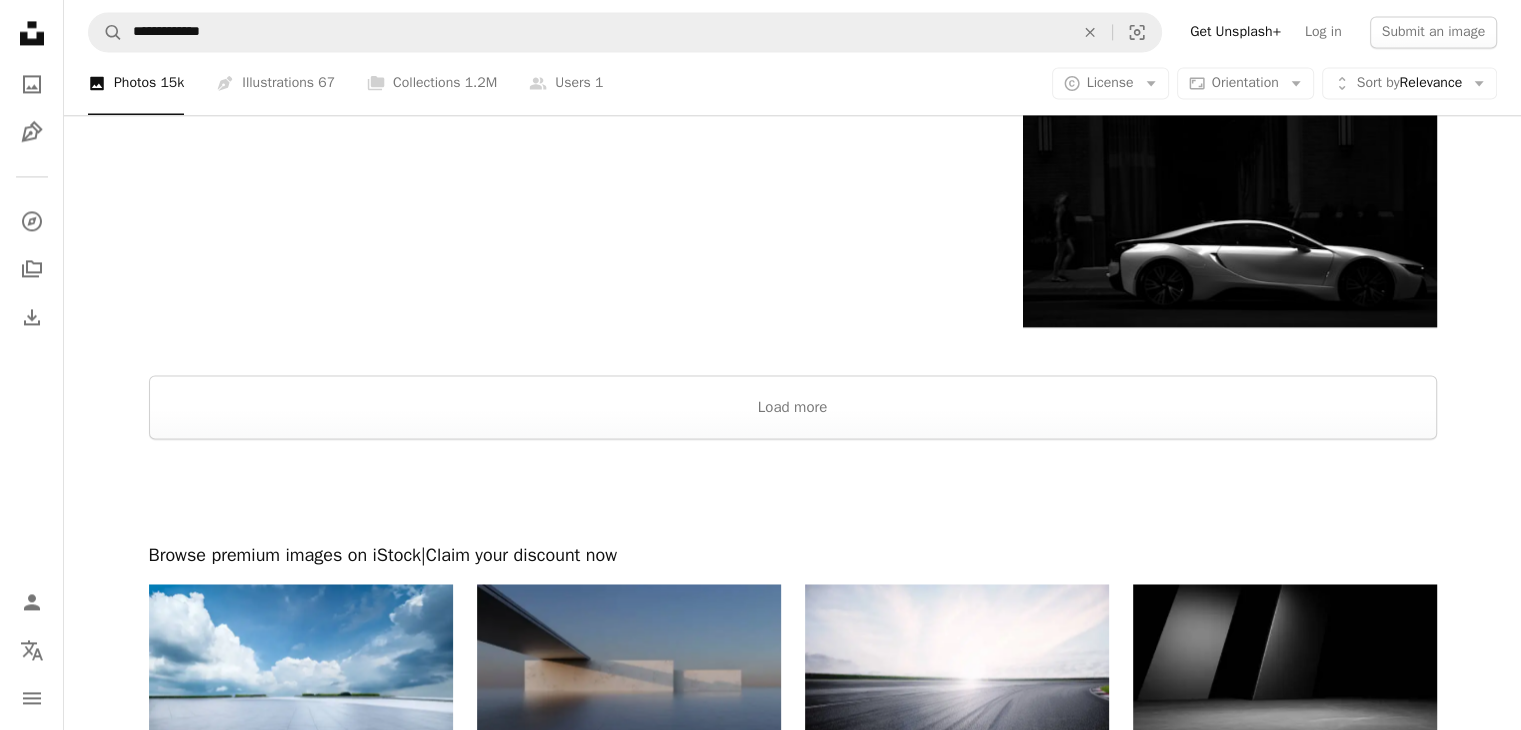 scroll, scrollTop: 3100, scrollLeft: 0, axis: vertical 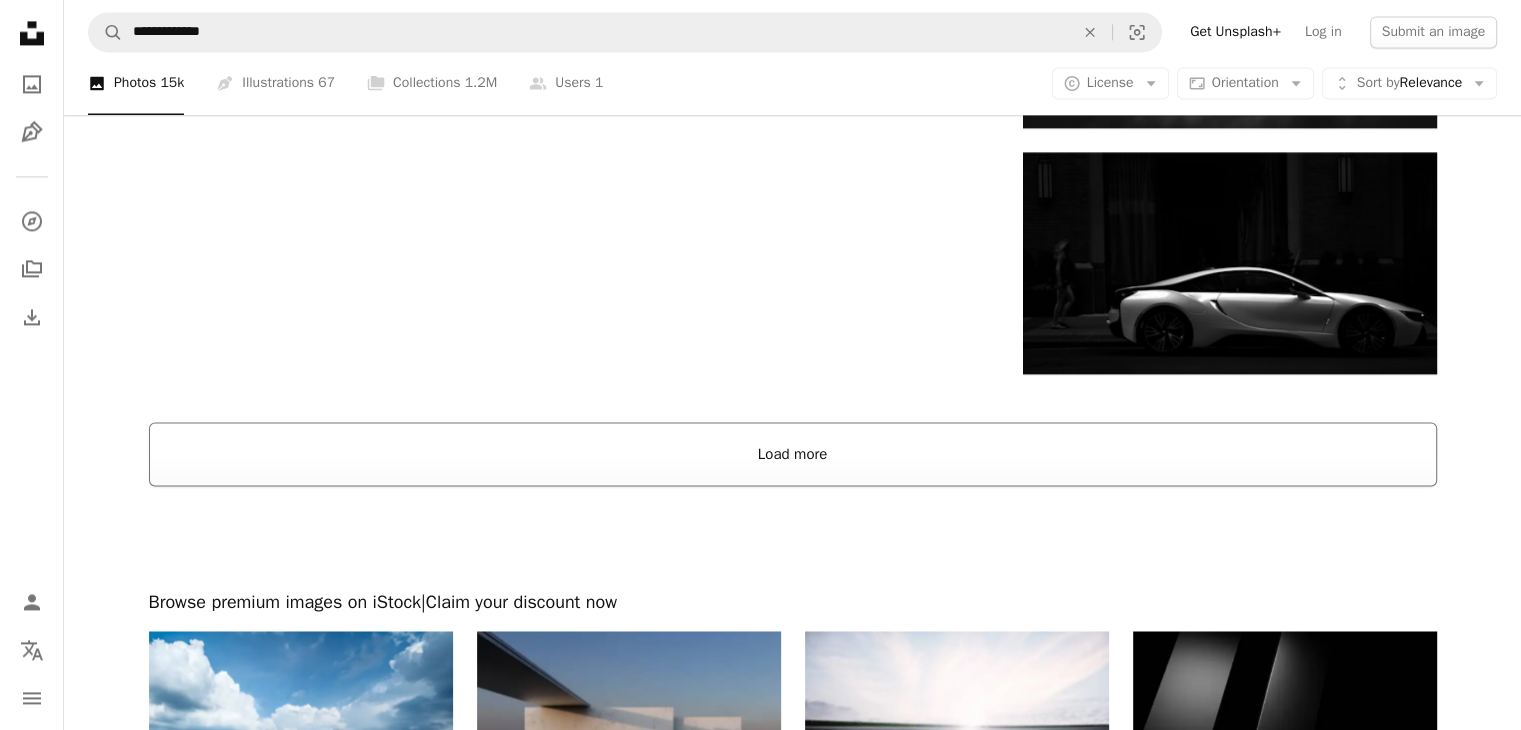 click on "Load more" at bounding box center [793, 454] 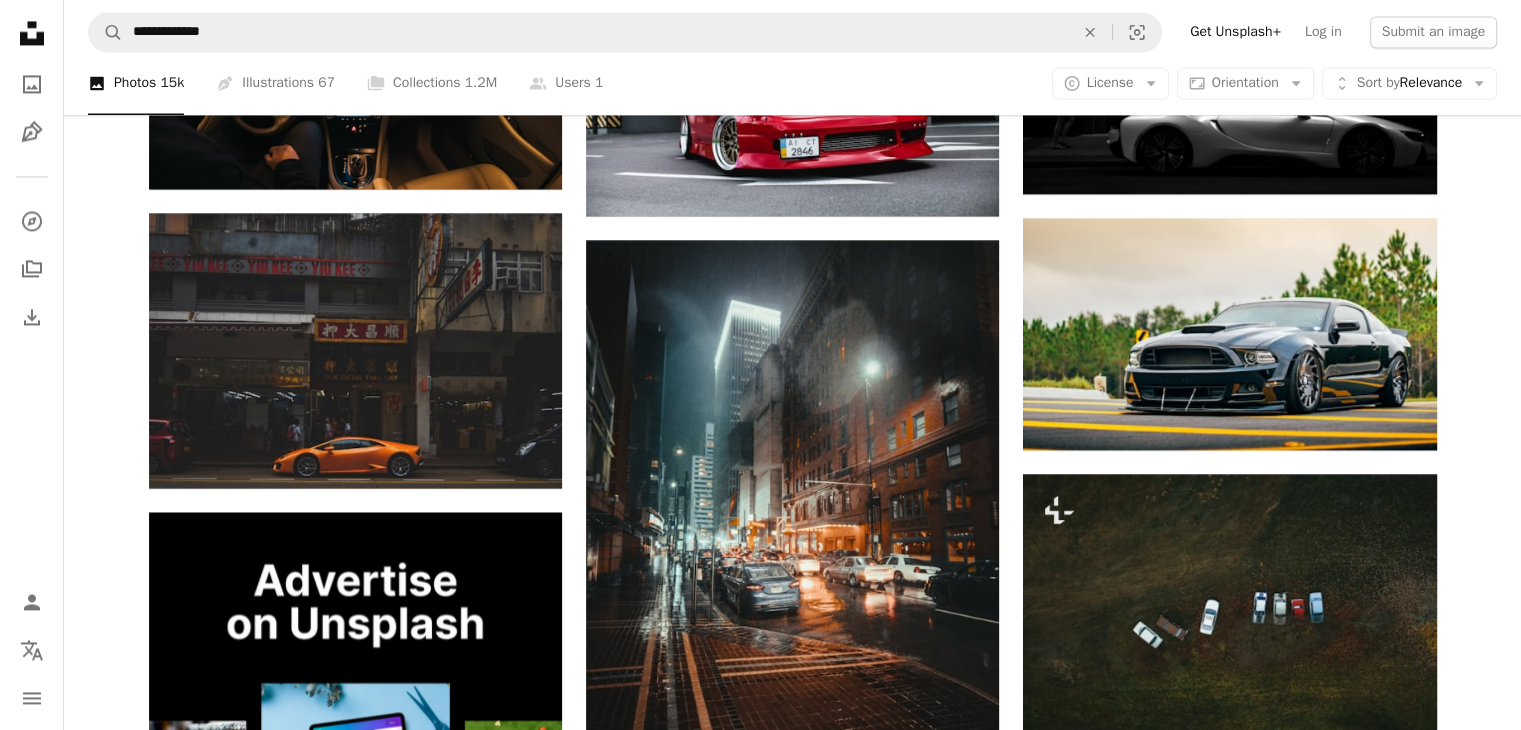 scroll, scrollTop: 3300, scrollLeft: 0, axis: vertical 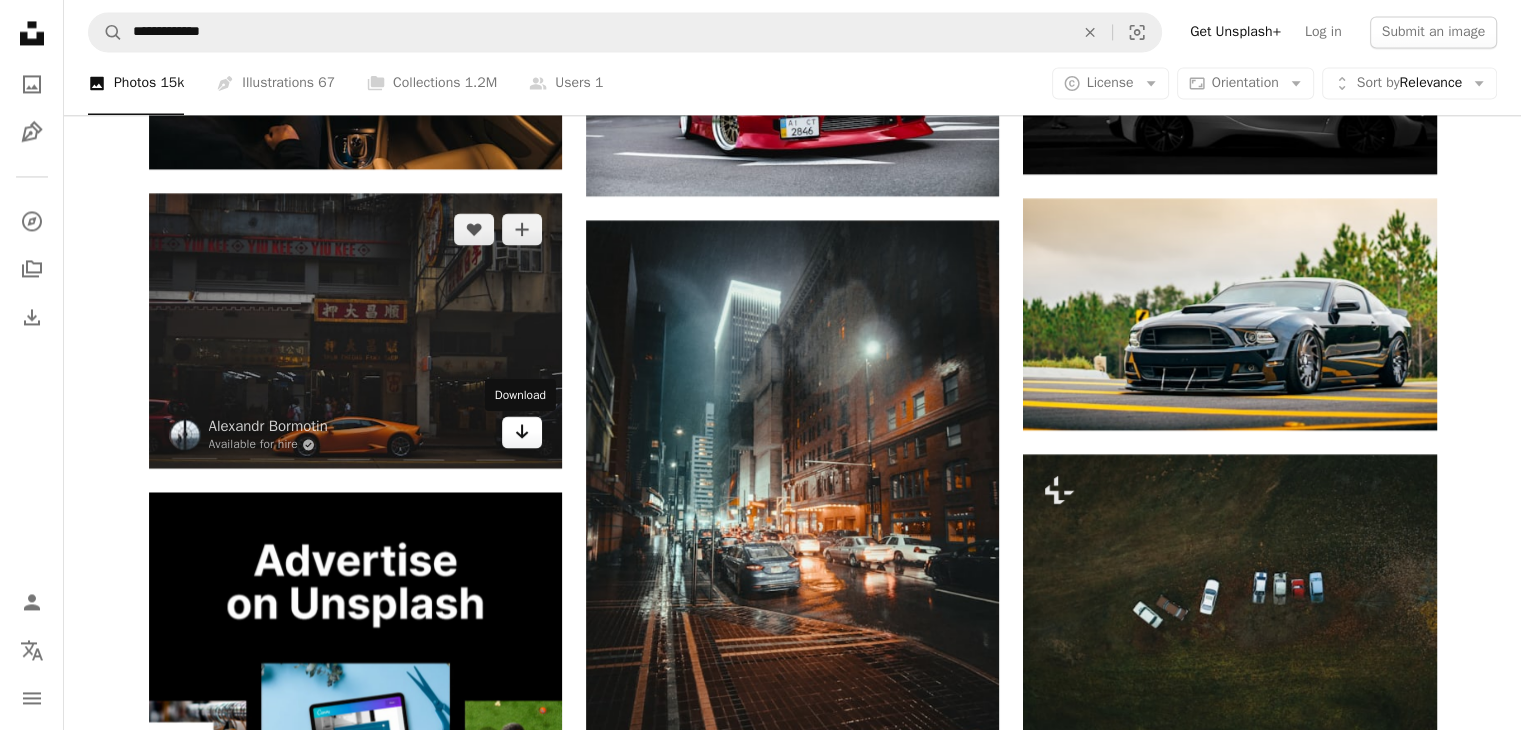 click on "Arrow pointing down" at bounding box center [522, 432] 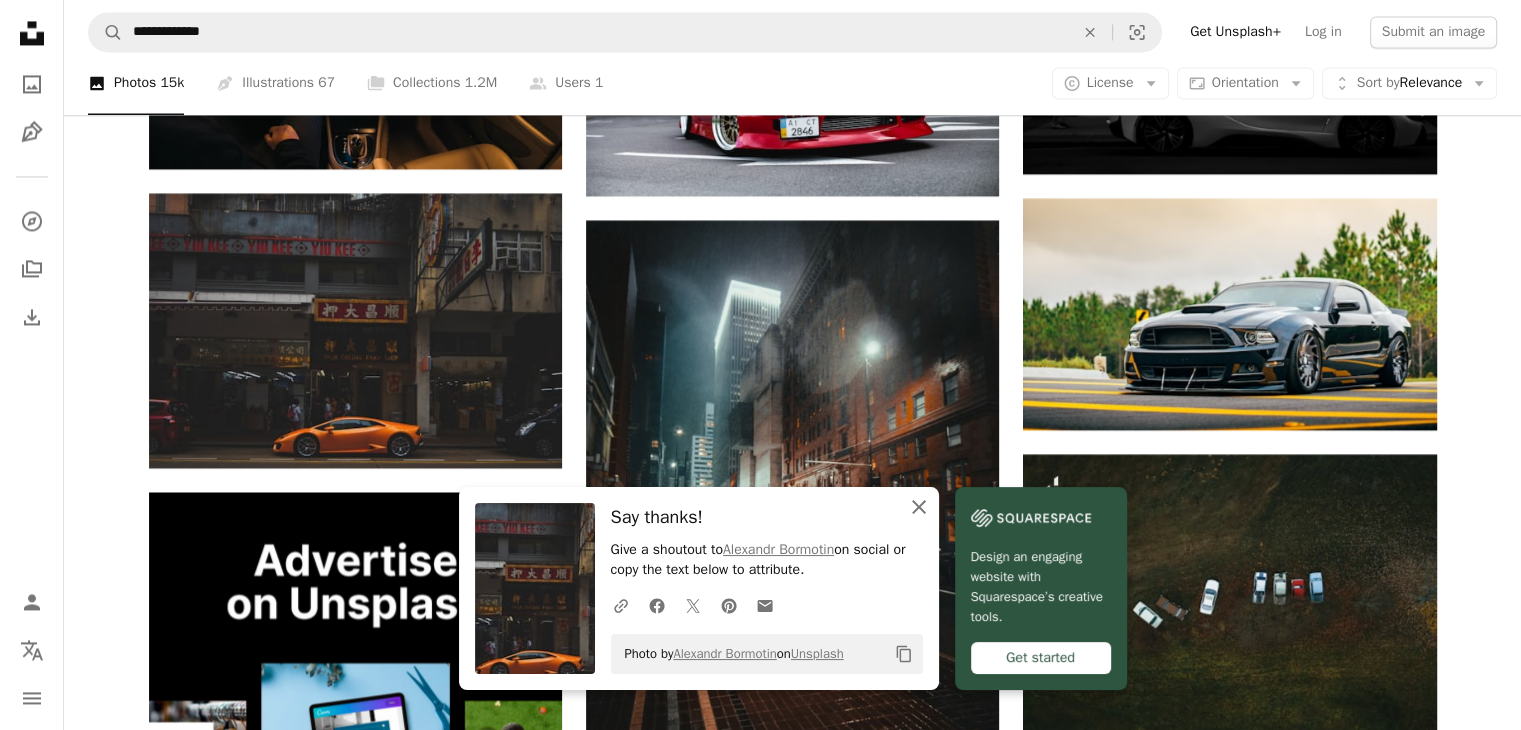 click on "An X shape" 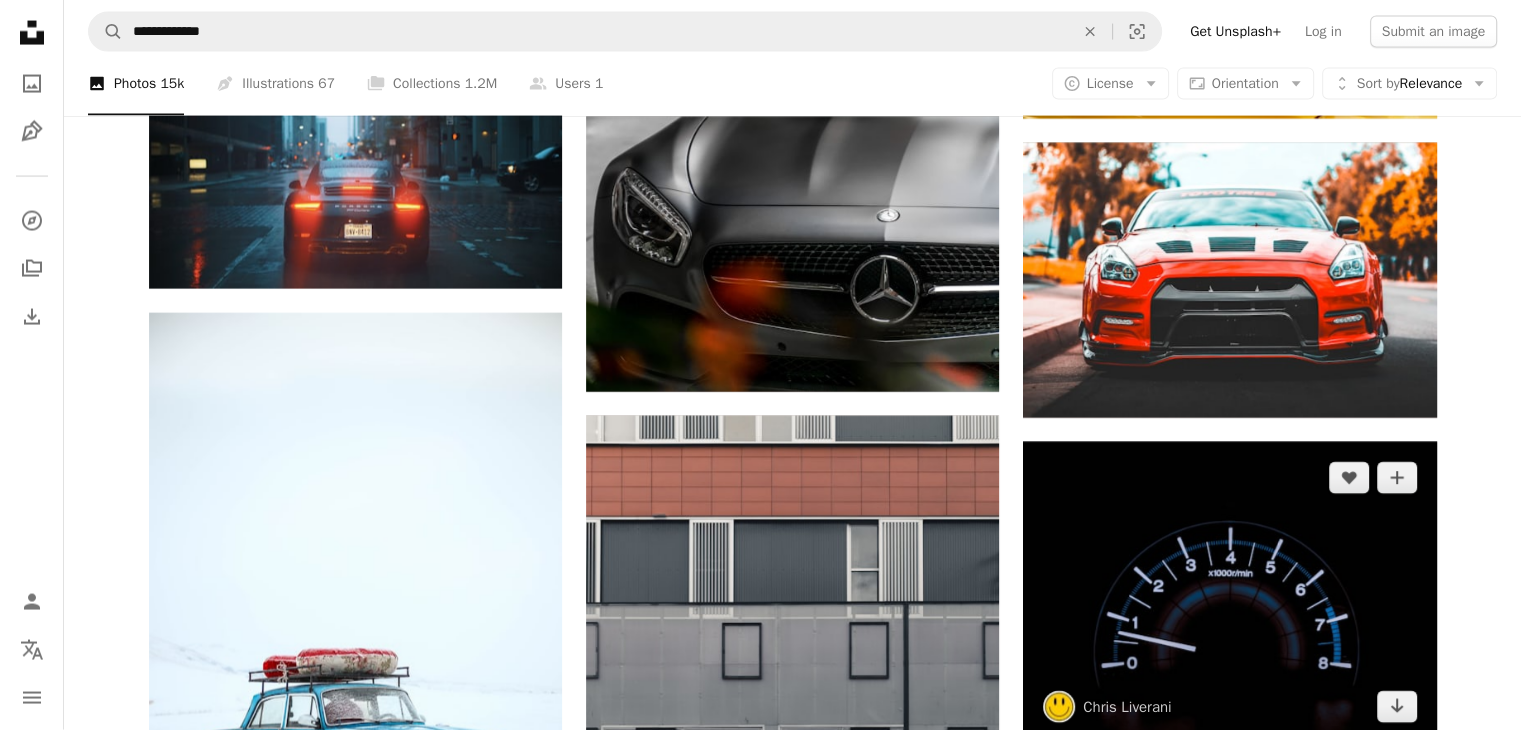 scroll, scrollTop: 4300, scrollLeft: 0, axis: vertical 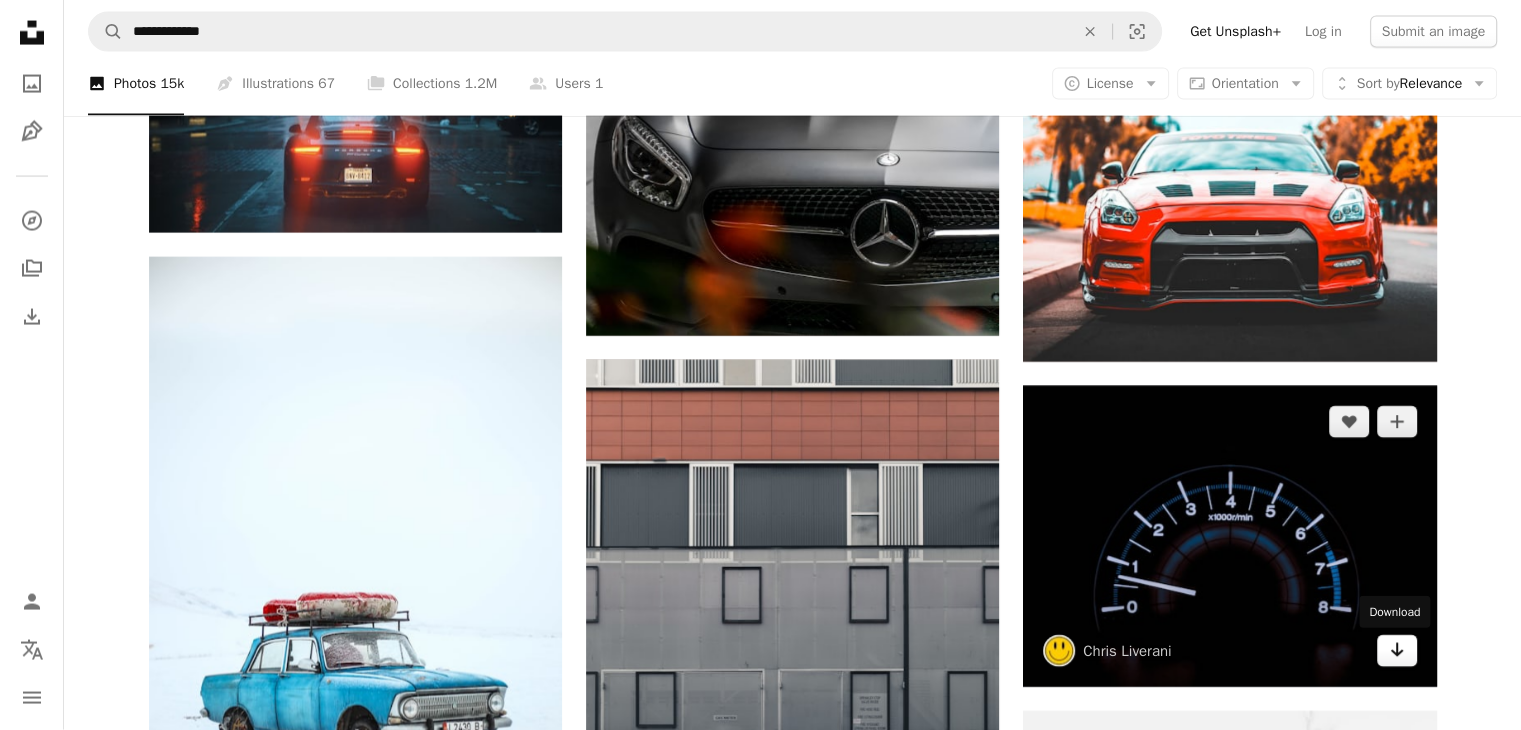 click on "Arrow pointing down" at bounding box center (1397, 651) 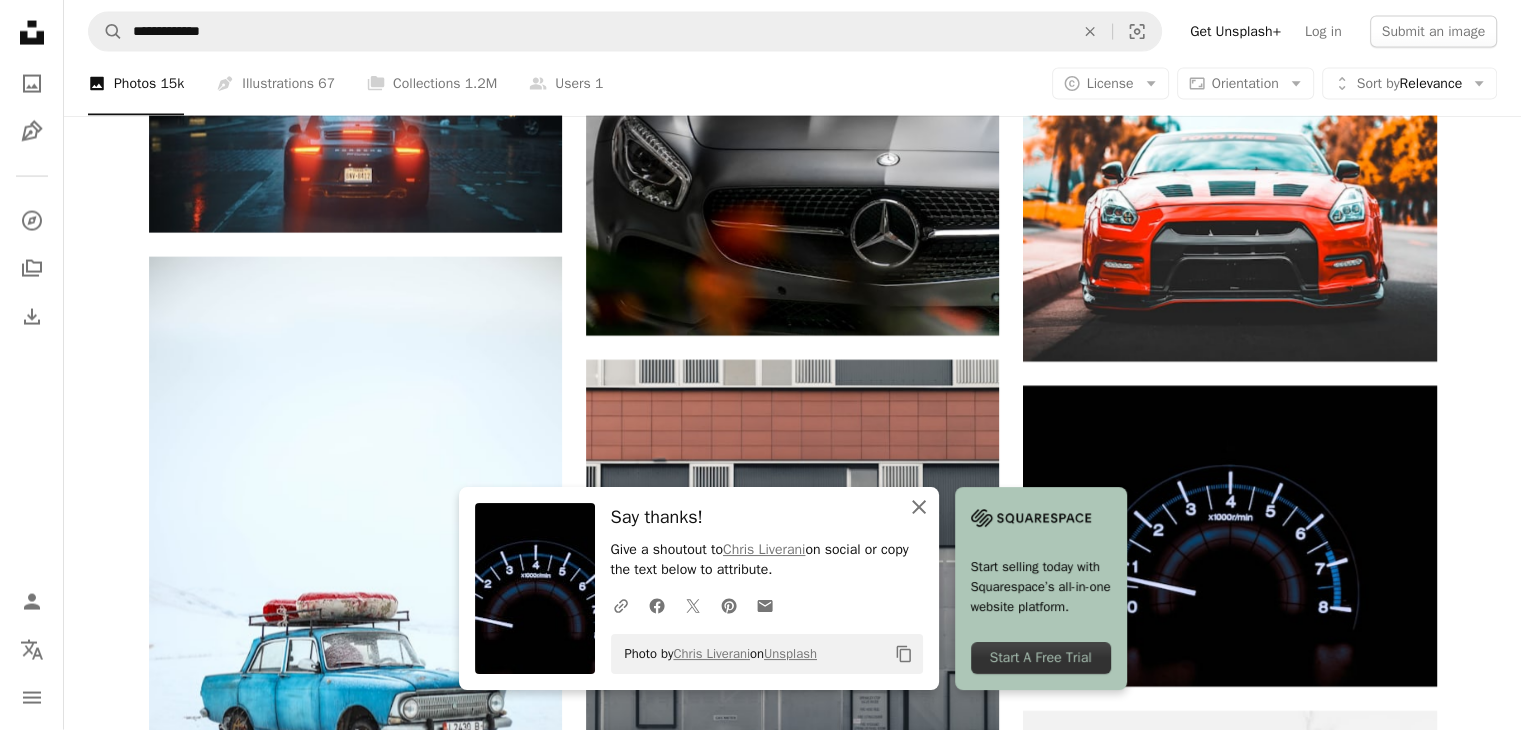 click on "An X shape" 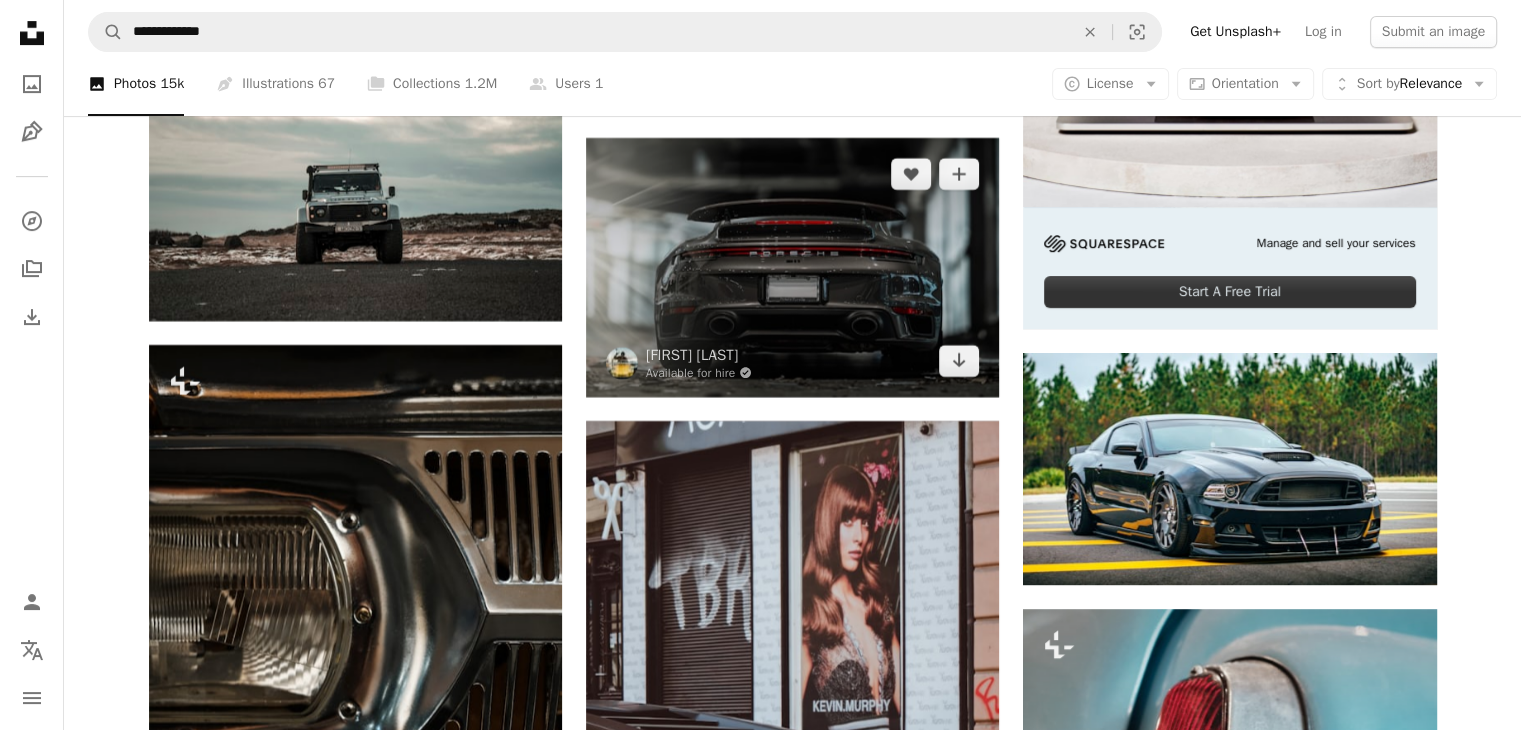 scroll, scrollTop: 8400, scrollLeft: 0, axis: vertical 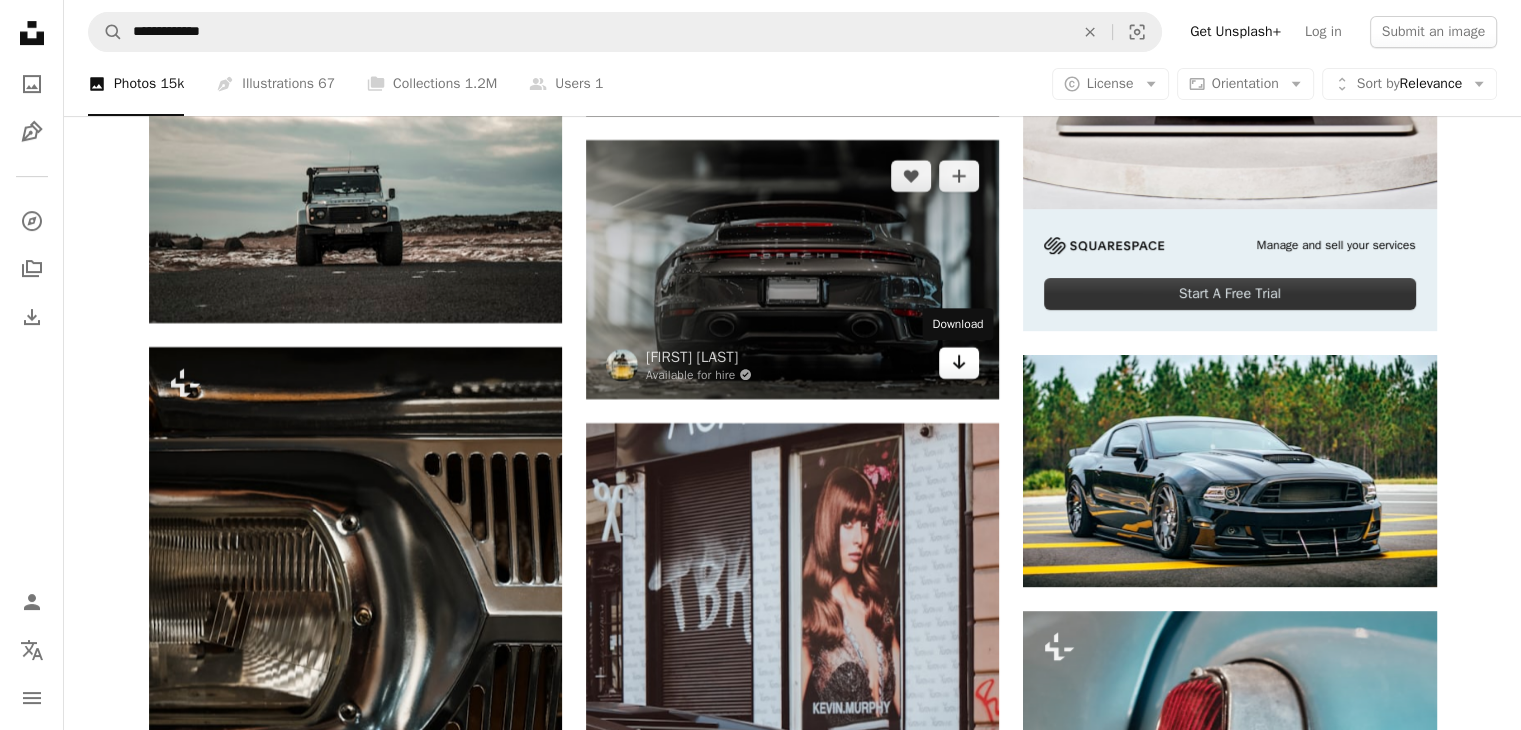click on "Arrow pointing down" 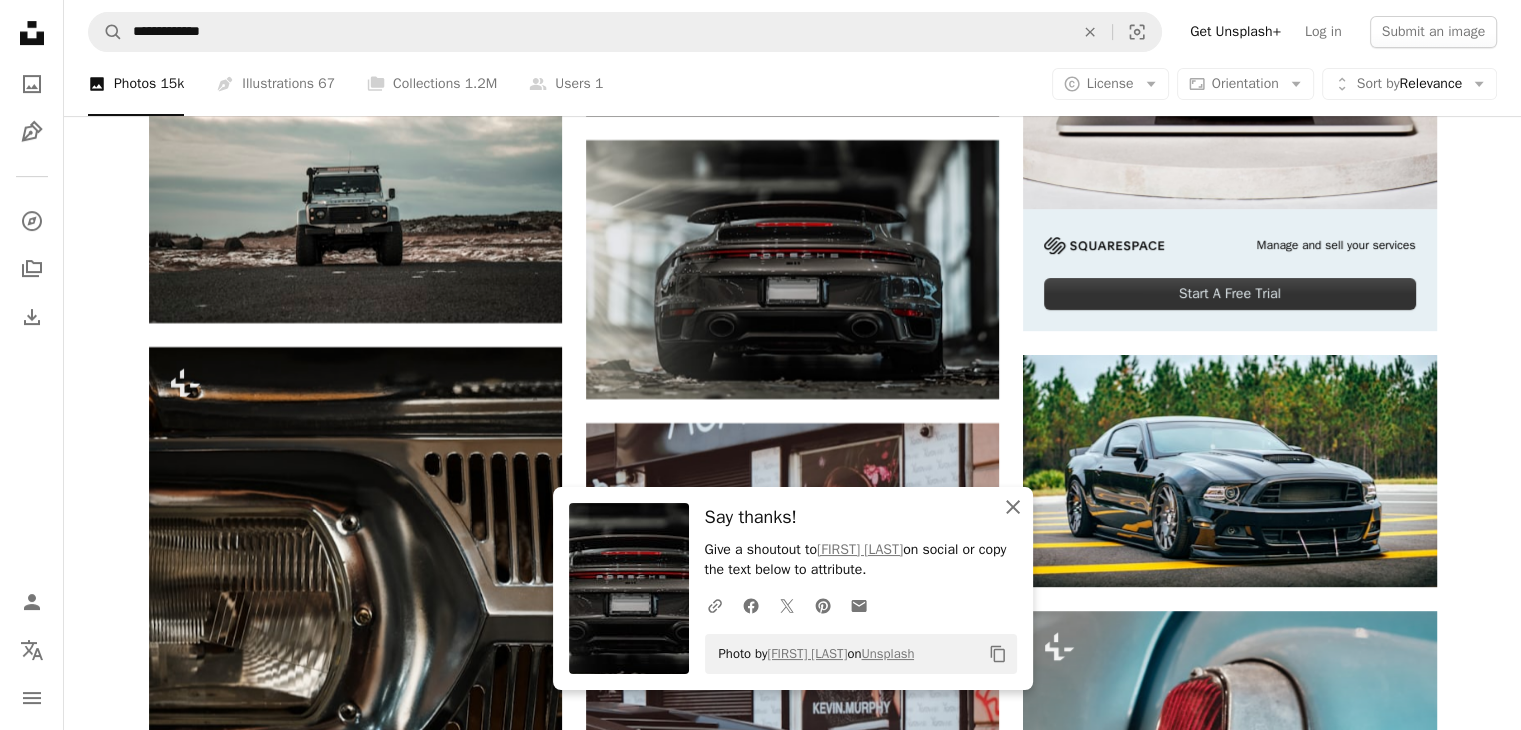 click on "An X shape" 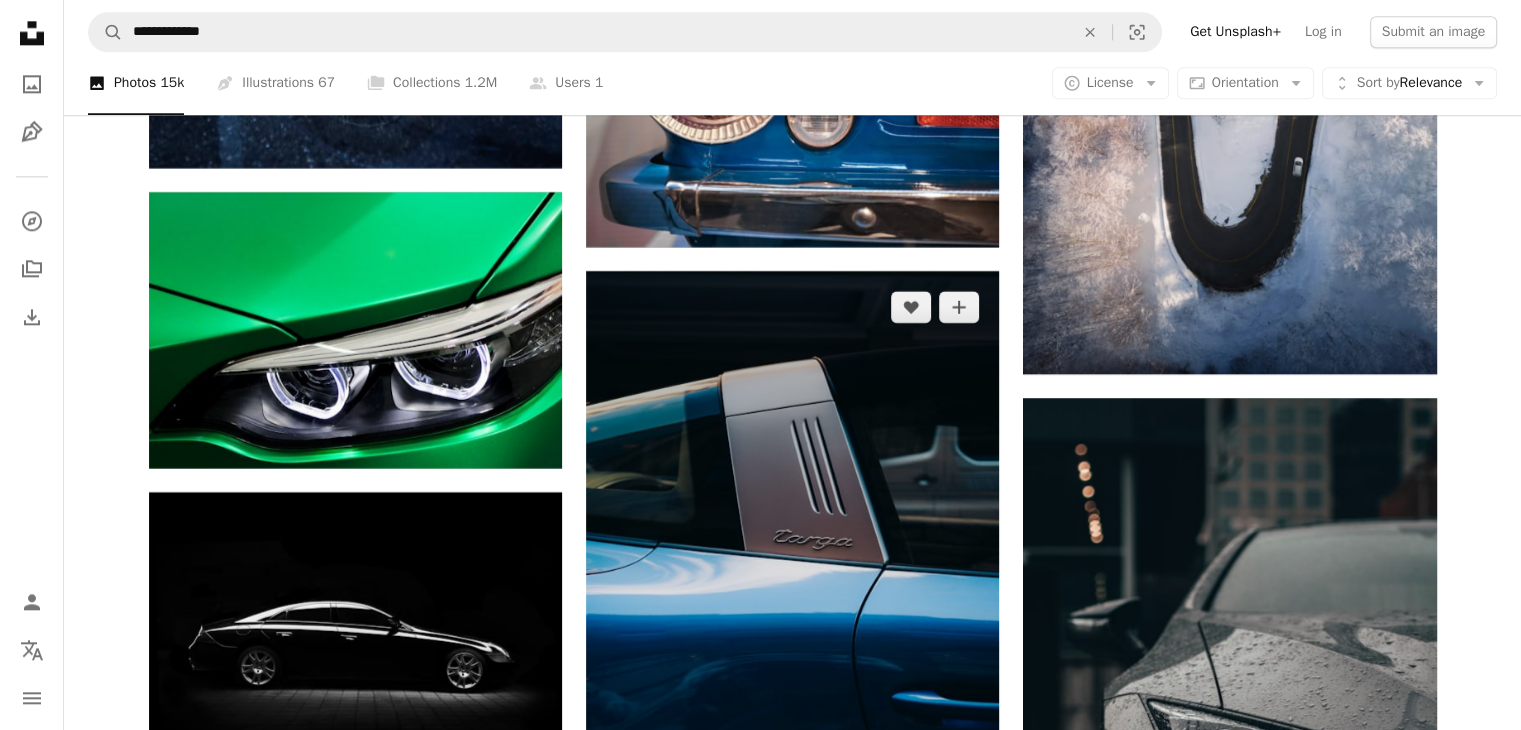 scroll, scrollTop: 10100, scrollLeft: 0, axis: vertical 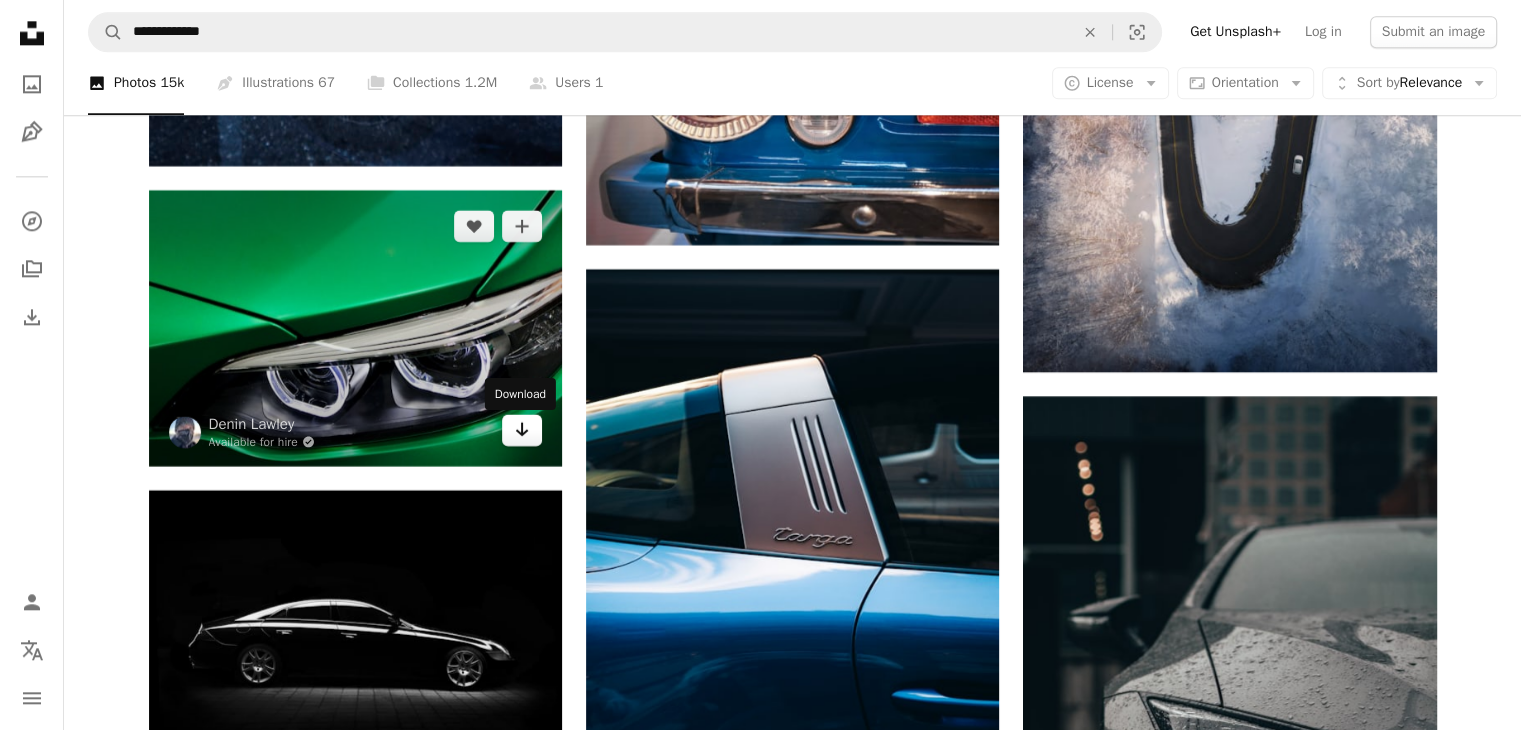 click on "Arrow pointing down" at bounding box center (522, 430) 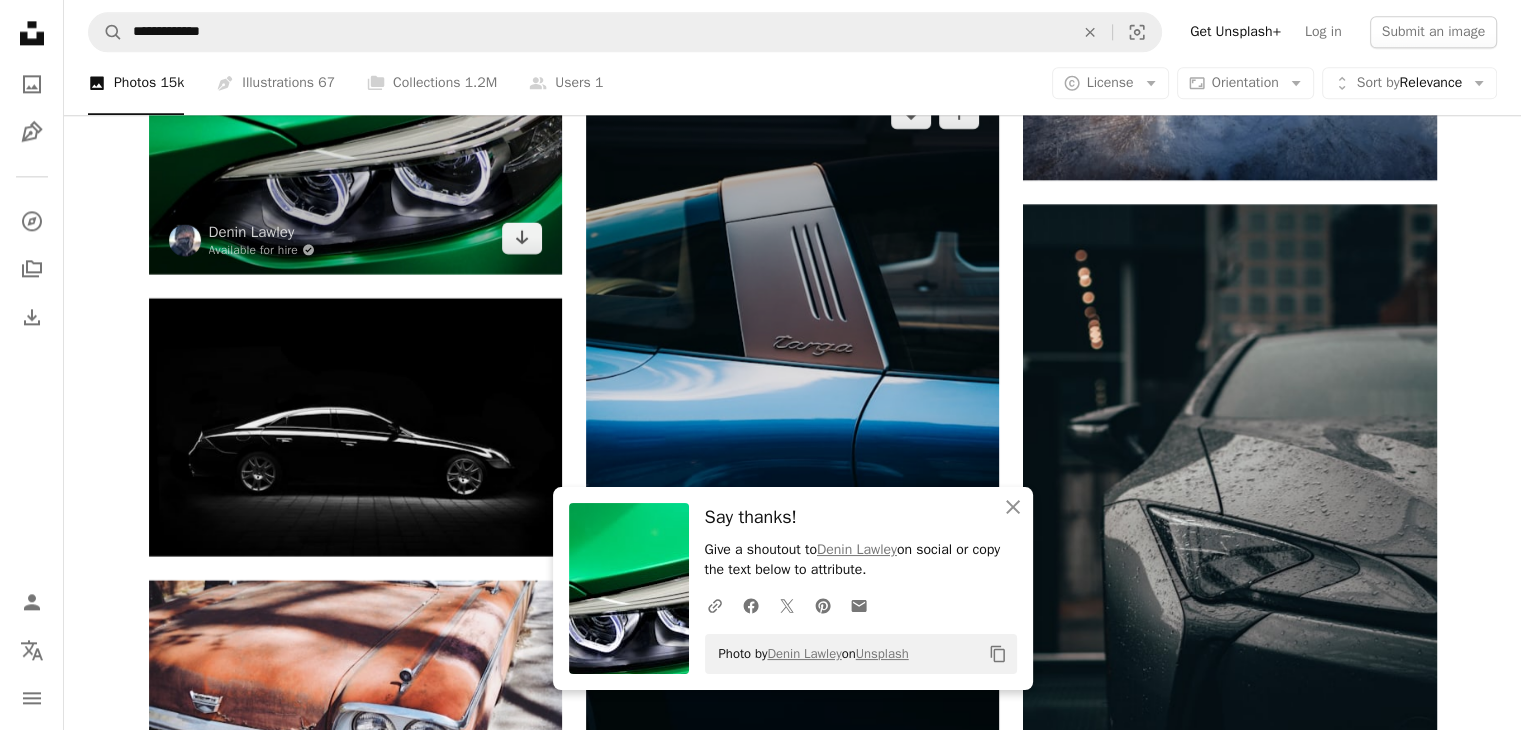 scroll, scrollTop: 10400, scrollLeft: 0, axis: vertical 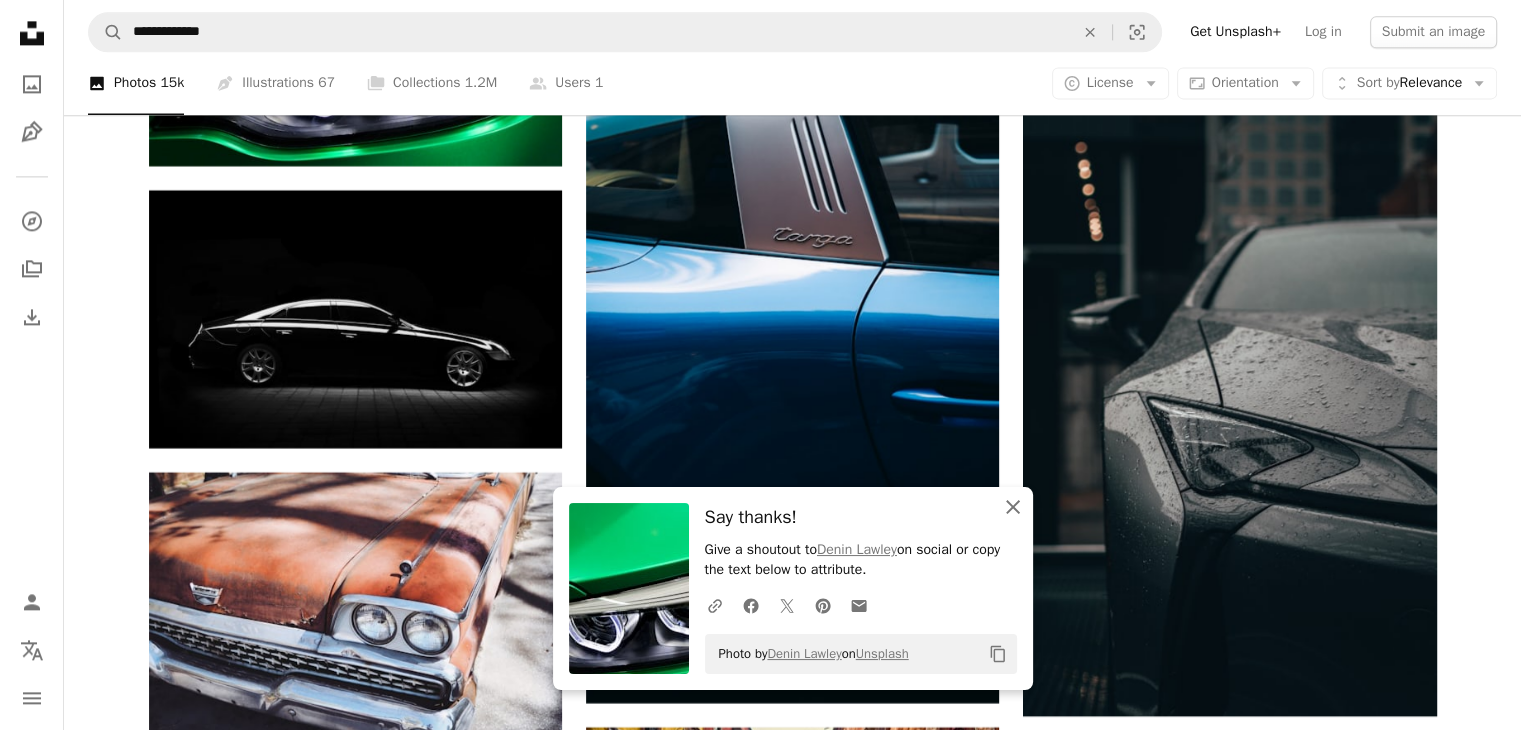 click on "An X shape" 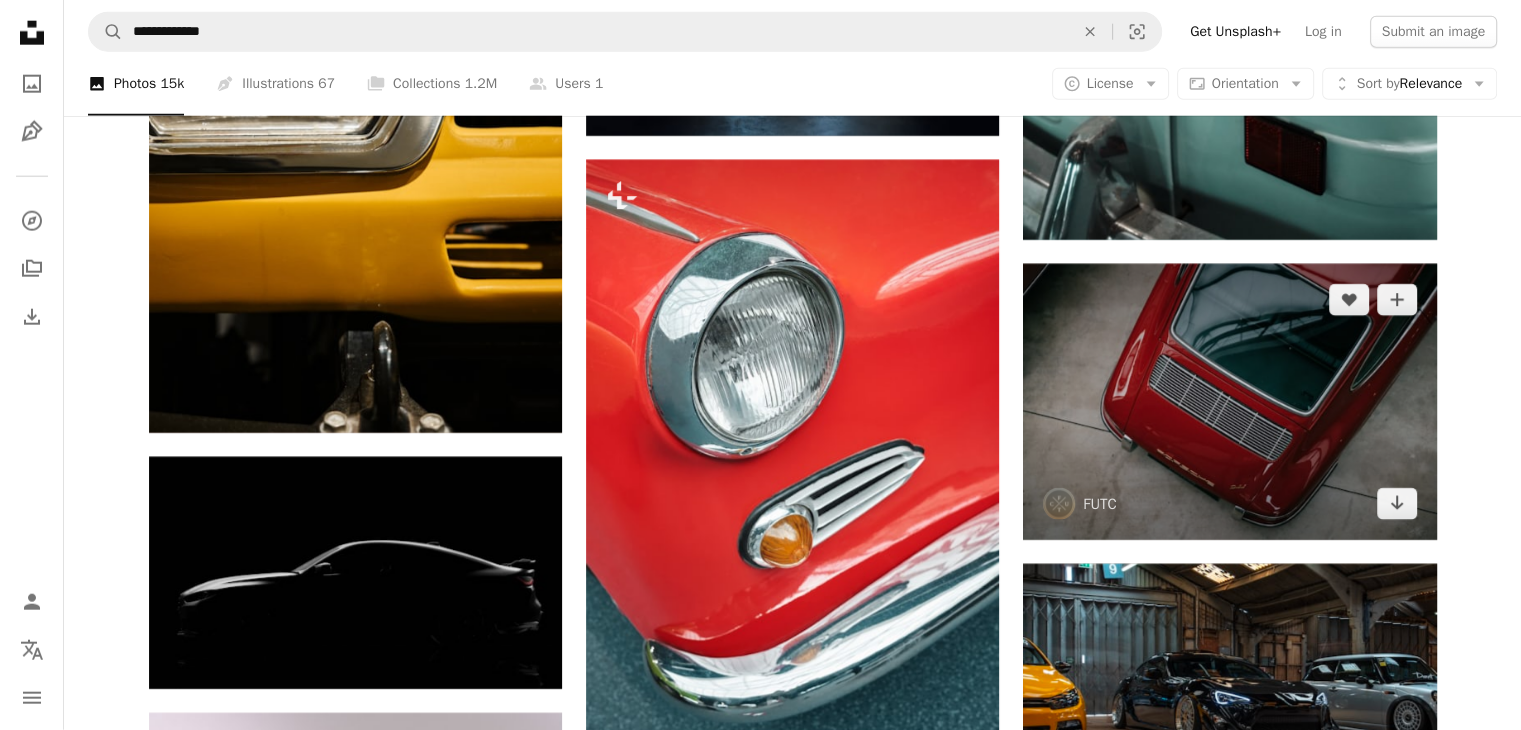 scroll, scrollTop: 12800, scrollLeft: 0, axis: vertical 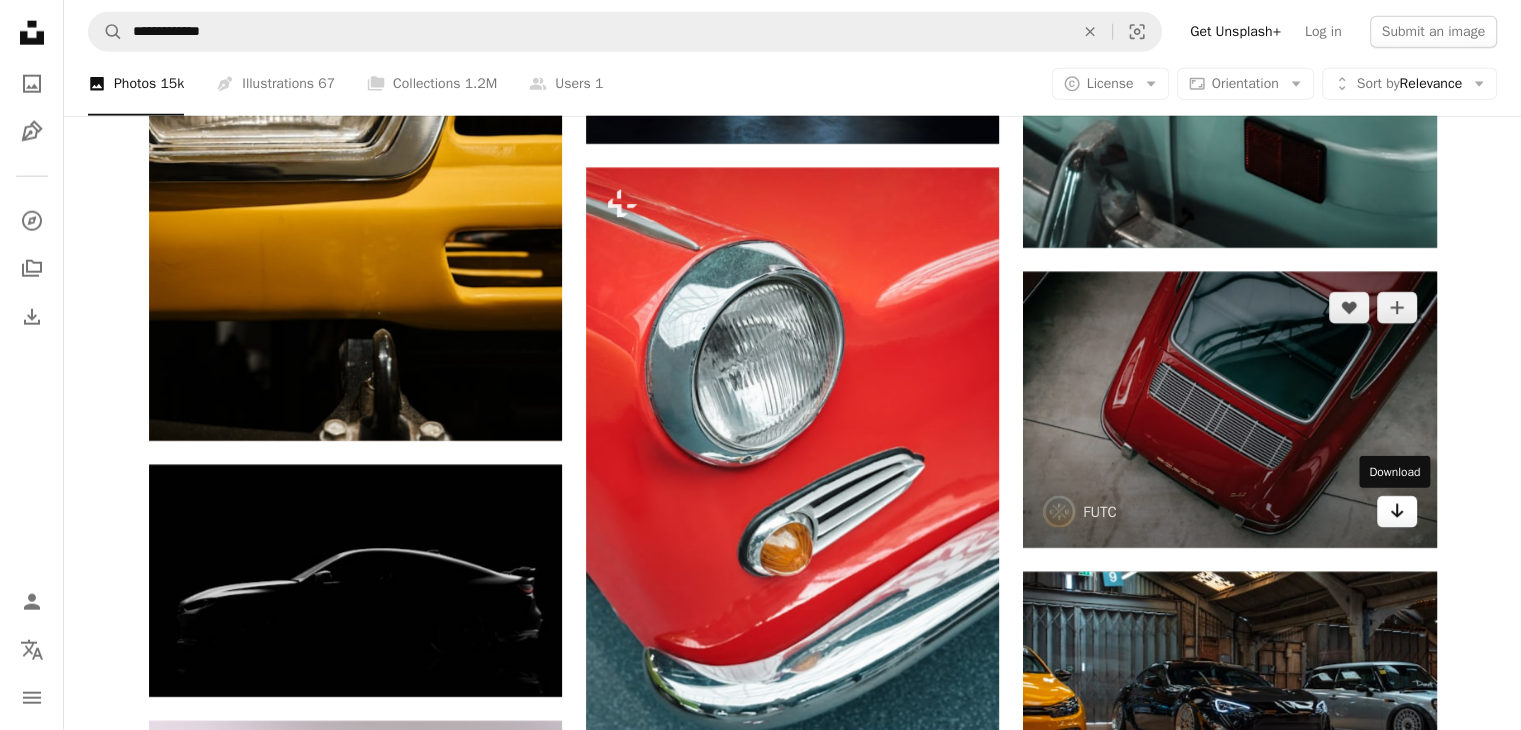 click on "Arrow pointing down" 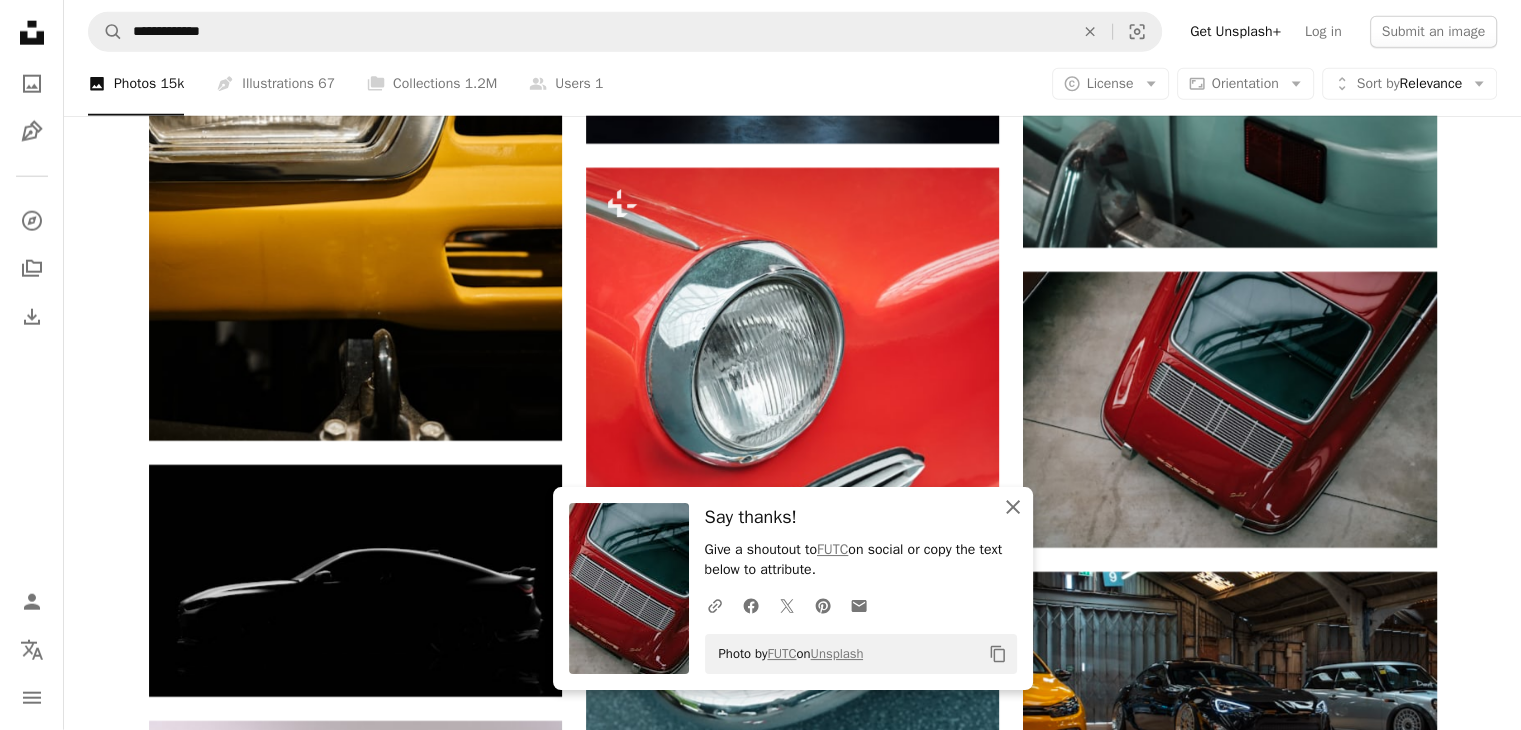 click on "An X shape" 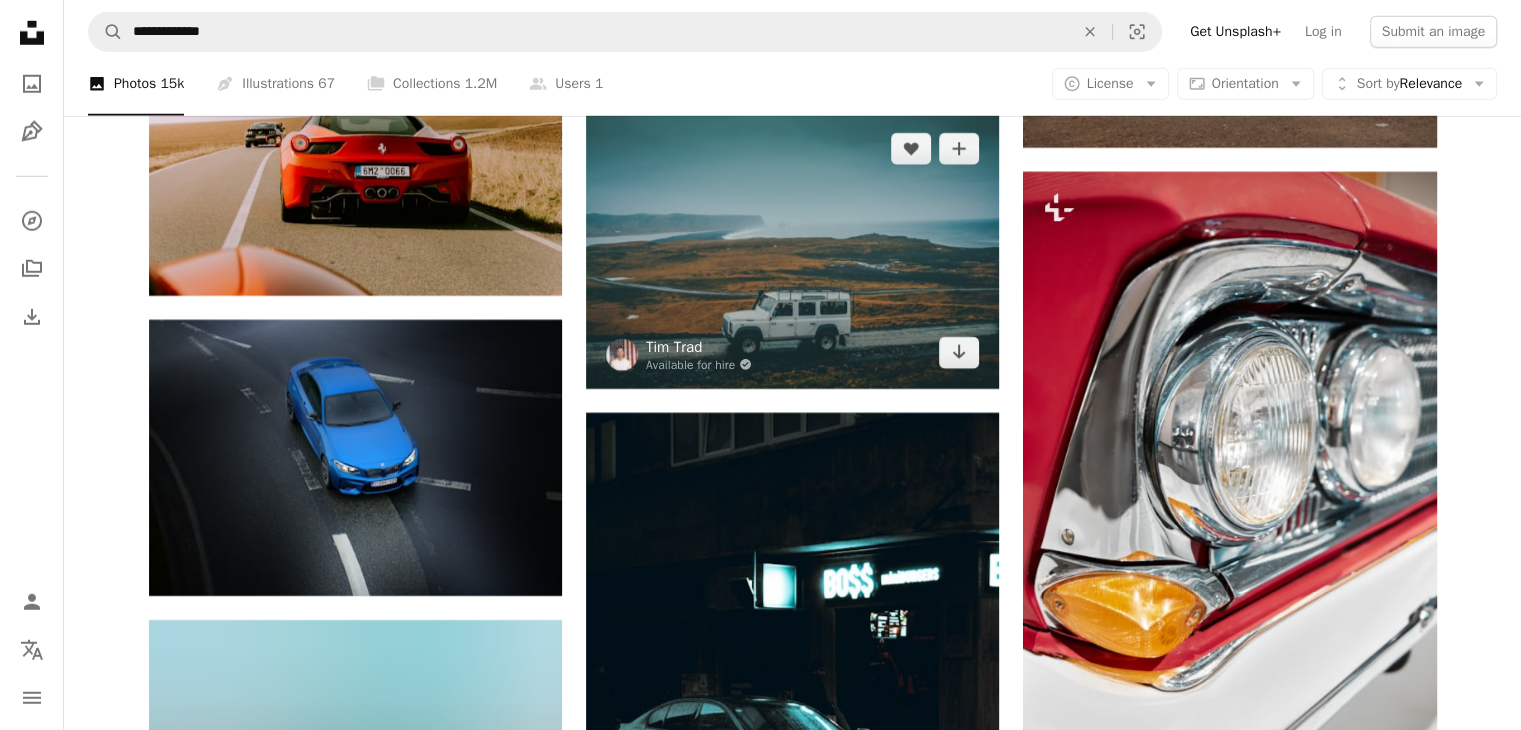 scroll, scrollTop: 13500, scrollLeft: 0, axis: vertical 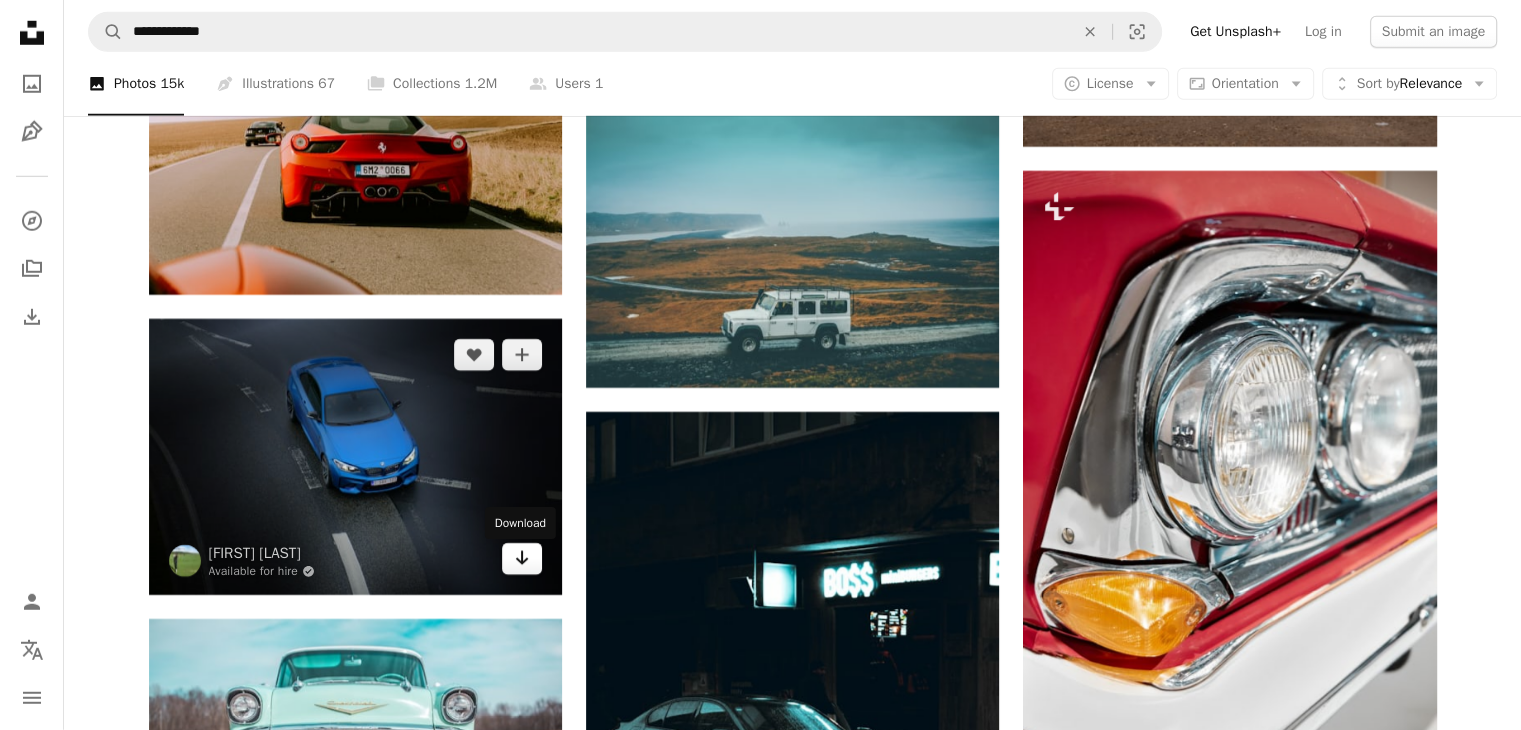 click on "Arrow pointing down" 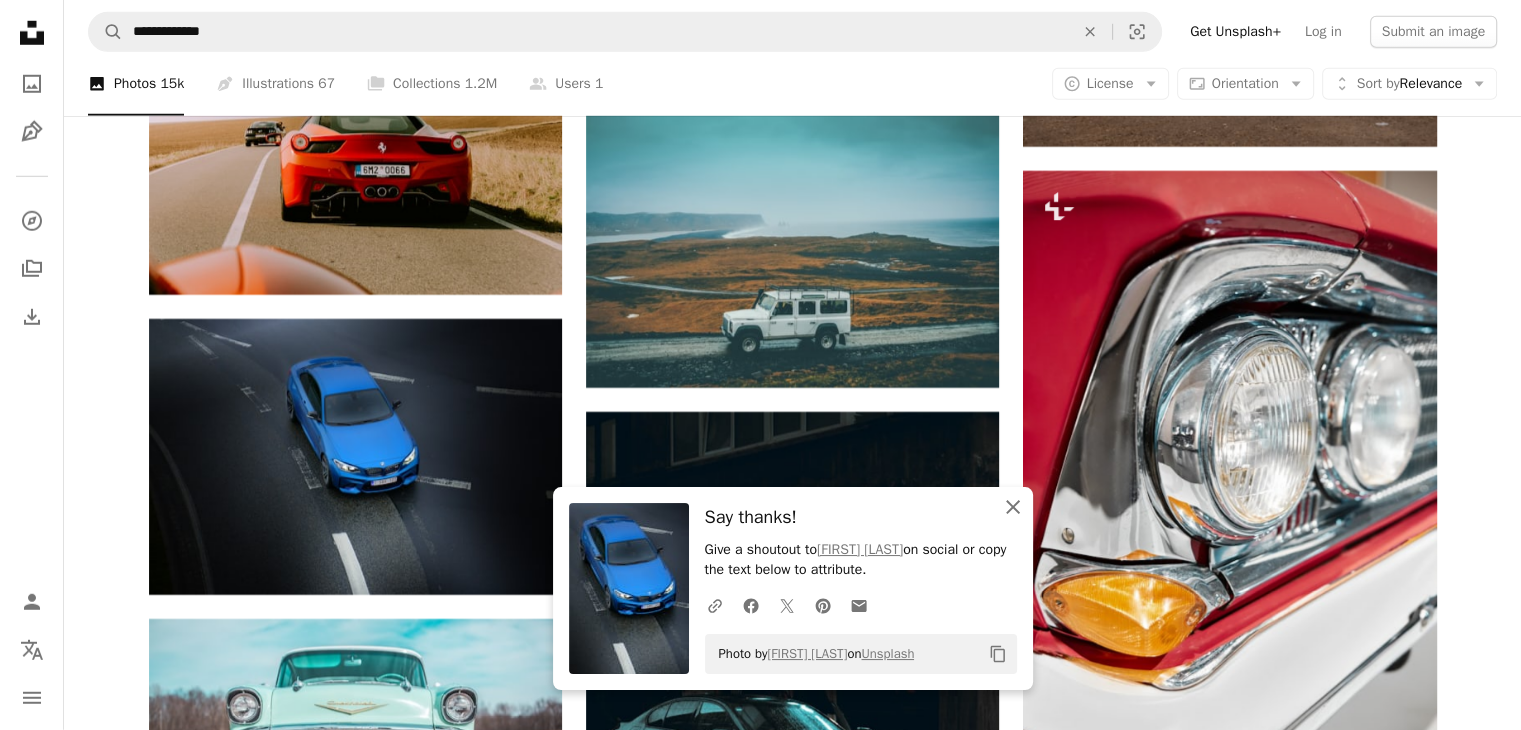 click on "An X shape" 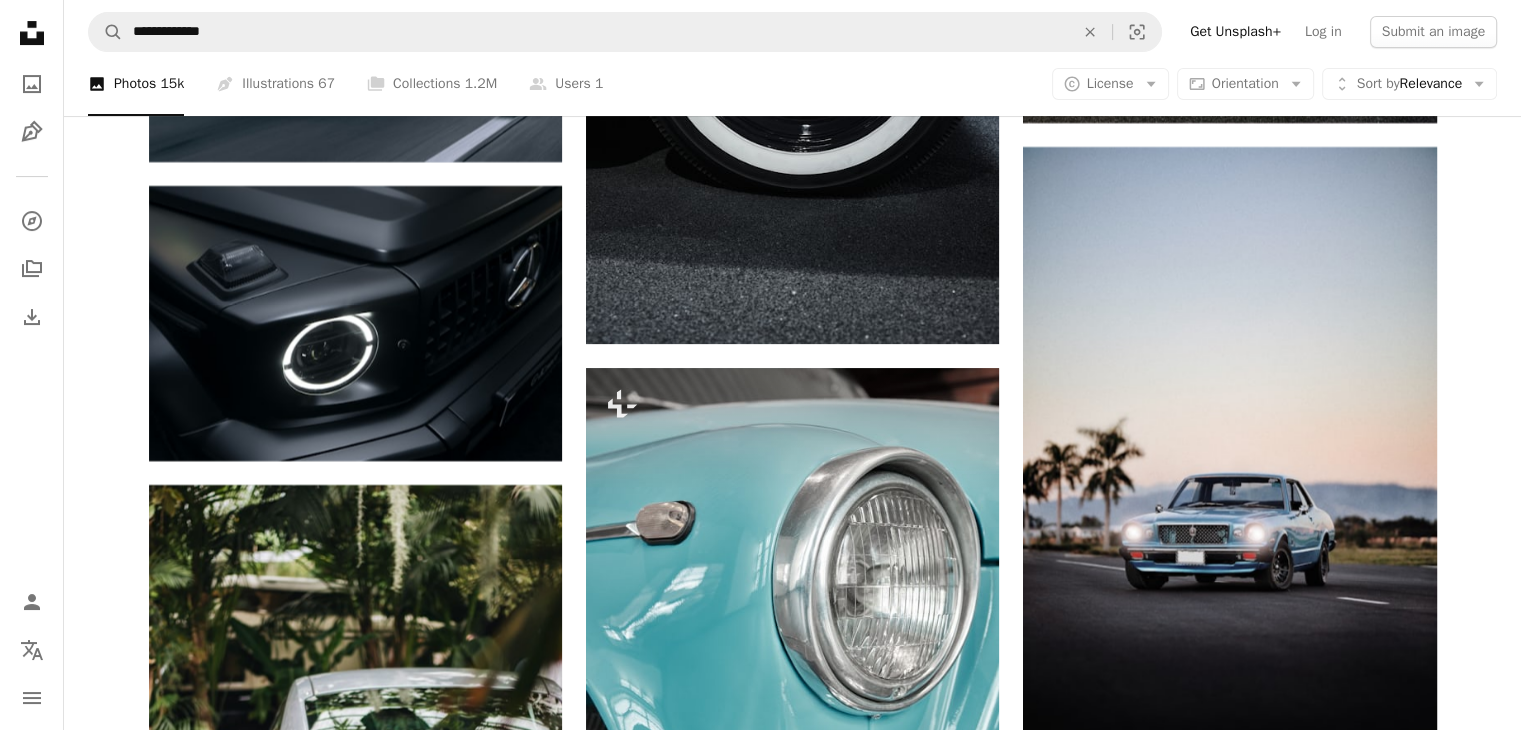scroll, scrollTop: 15800, scrollLeft: 0, axis: vertical 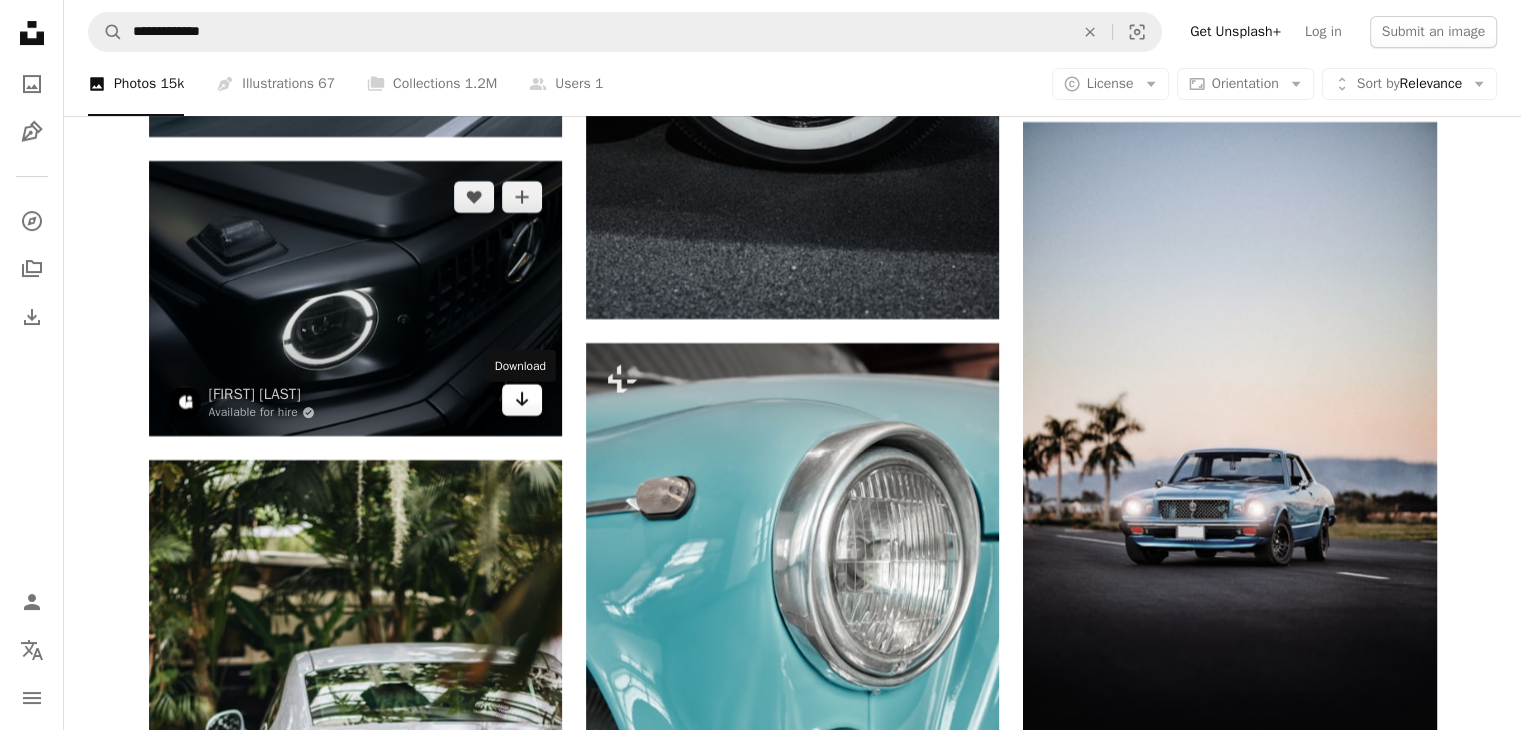 click on "Arrow pointing down" 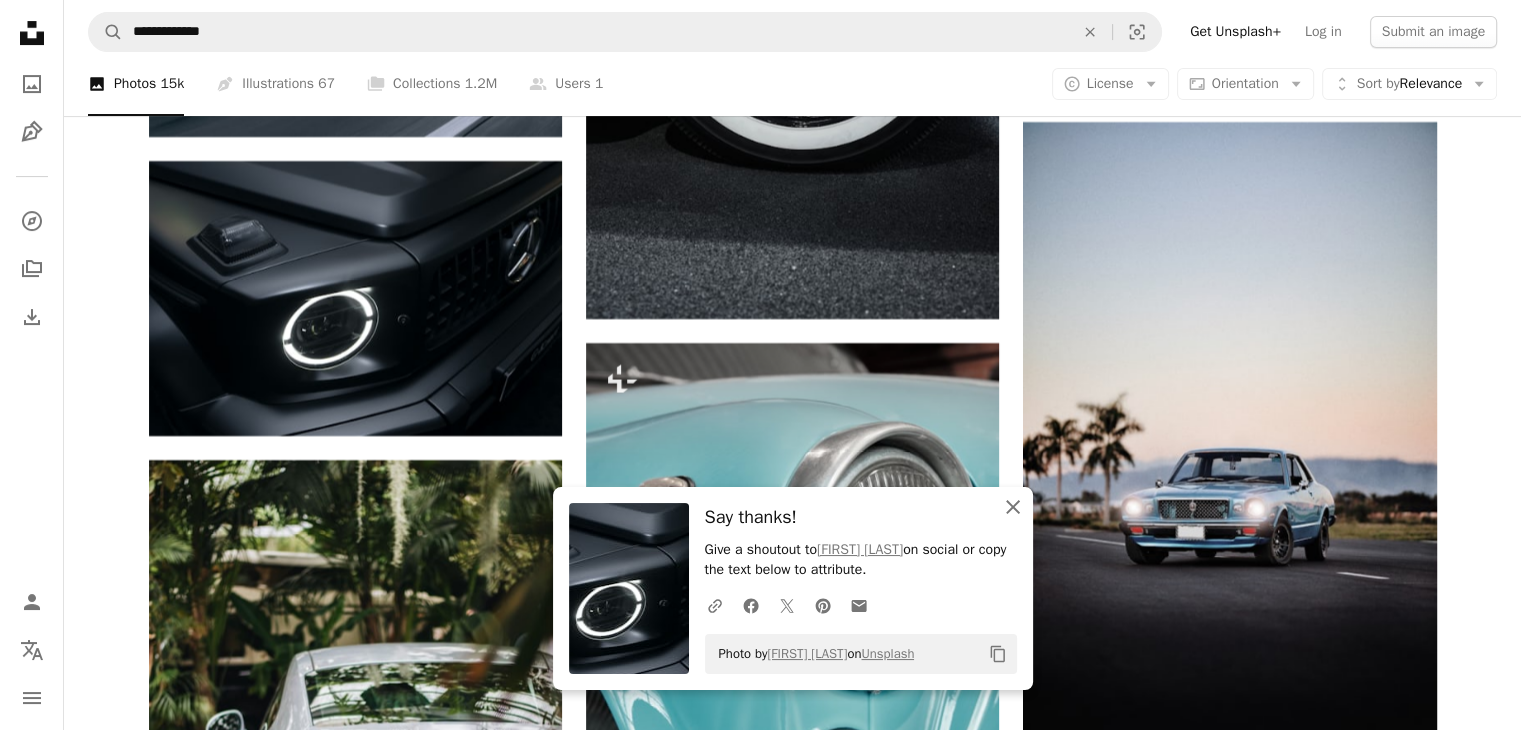 click on "An X shape" 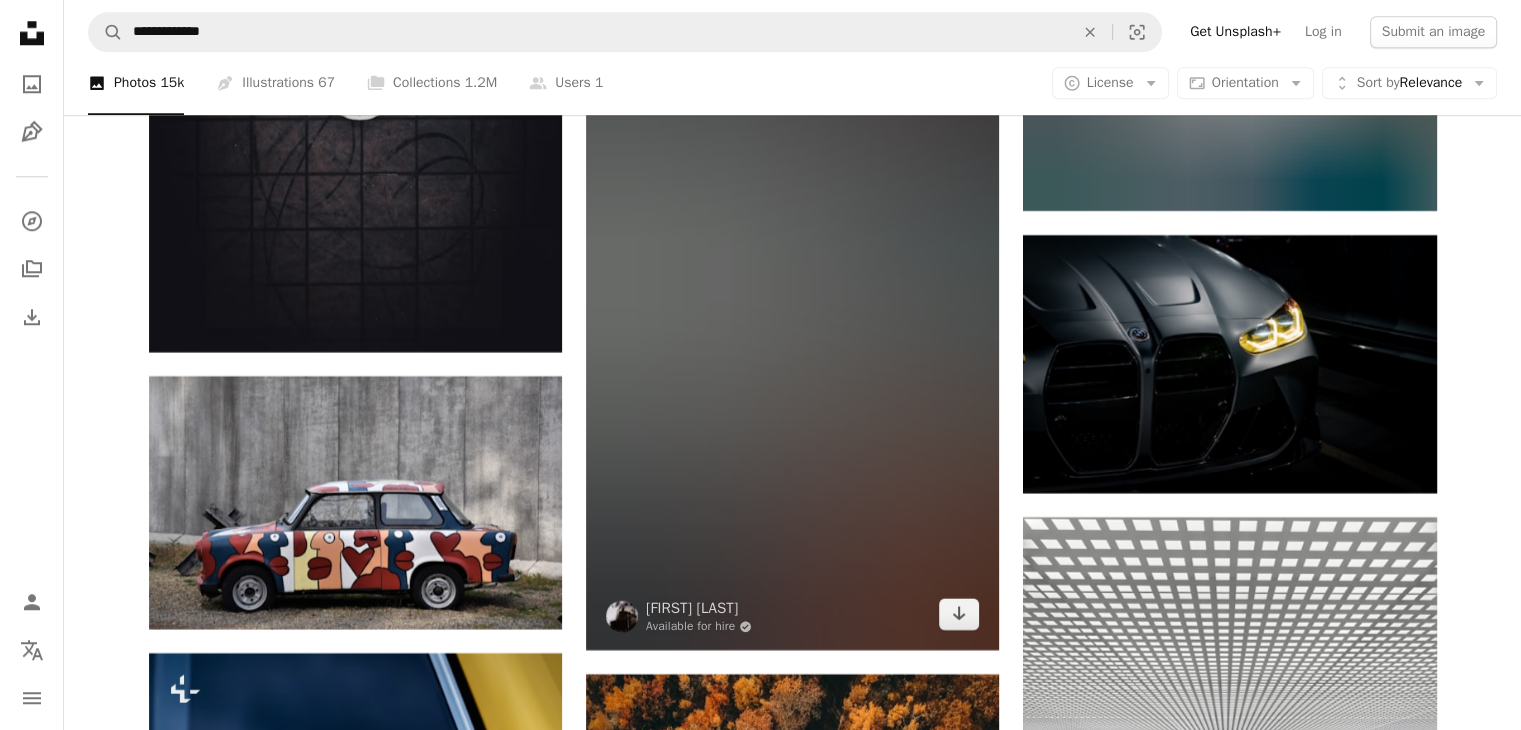 scroll, scrollTop: 17200, scrollLeft: 0, axis: vertical 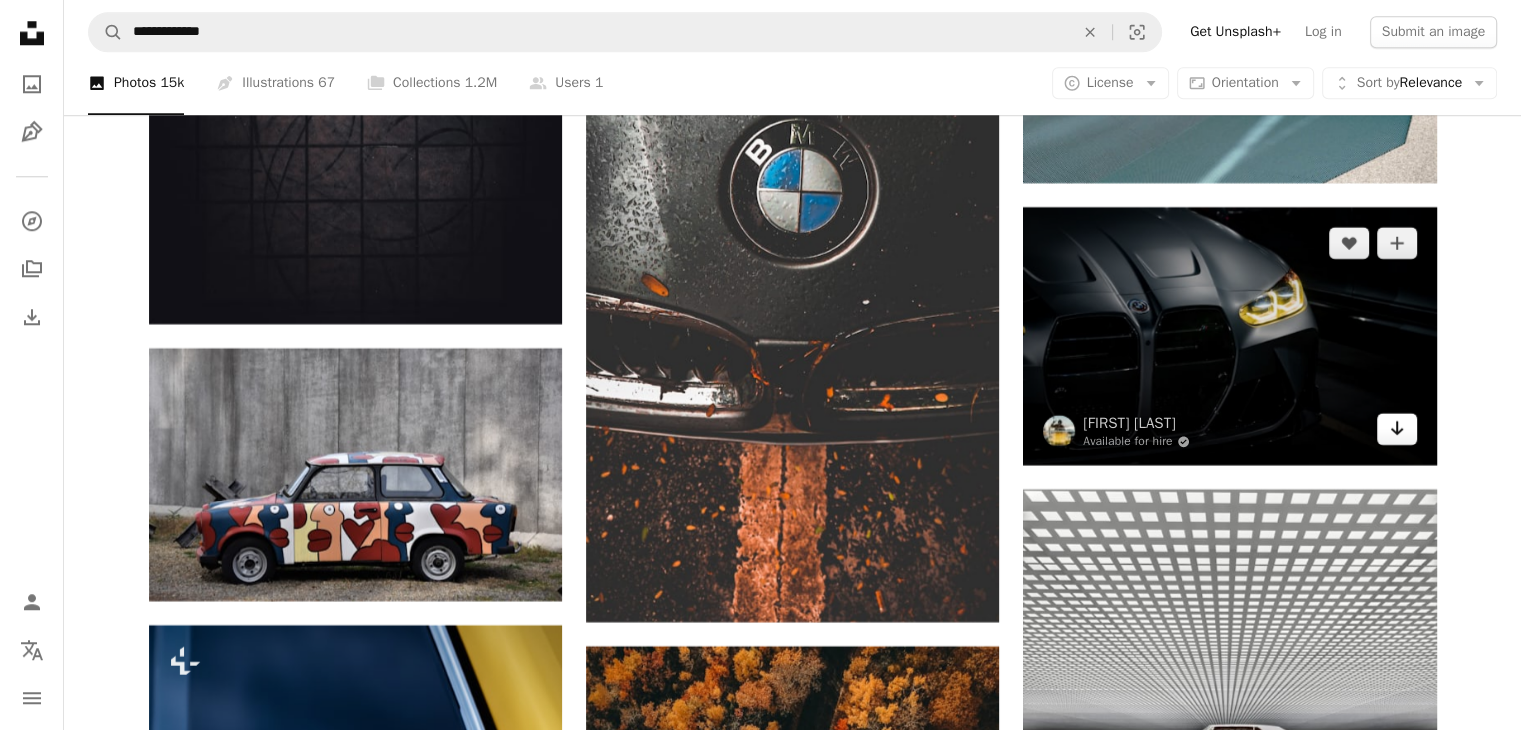 click on "Arrow pointing down" 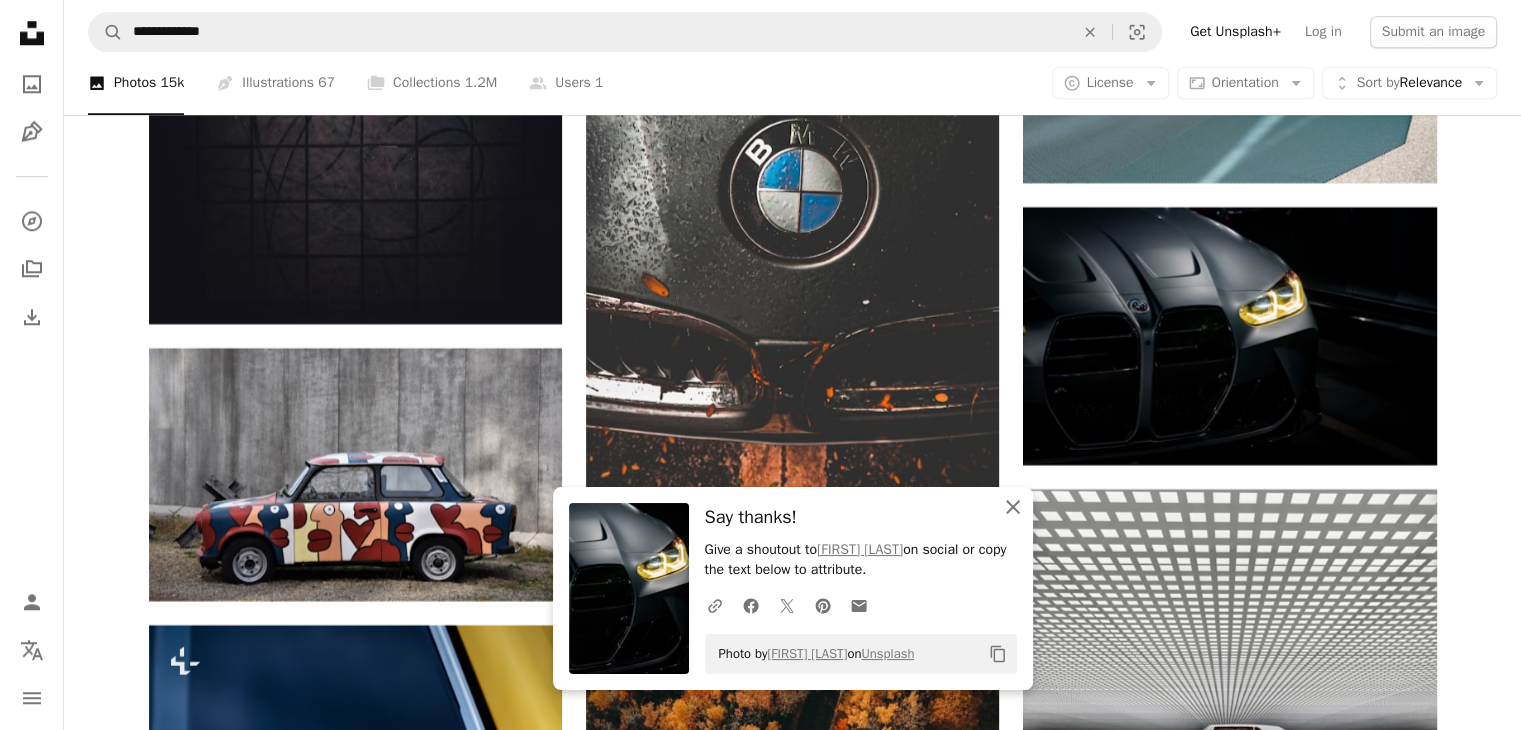 click on "An X shape" 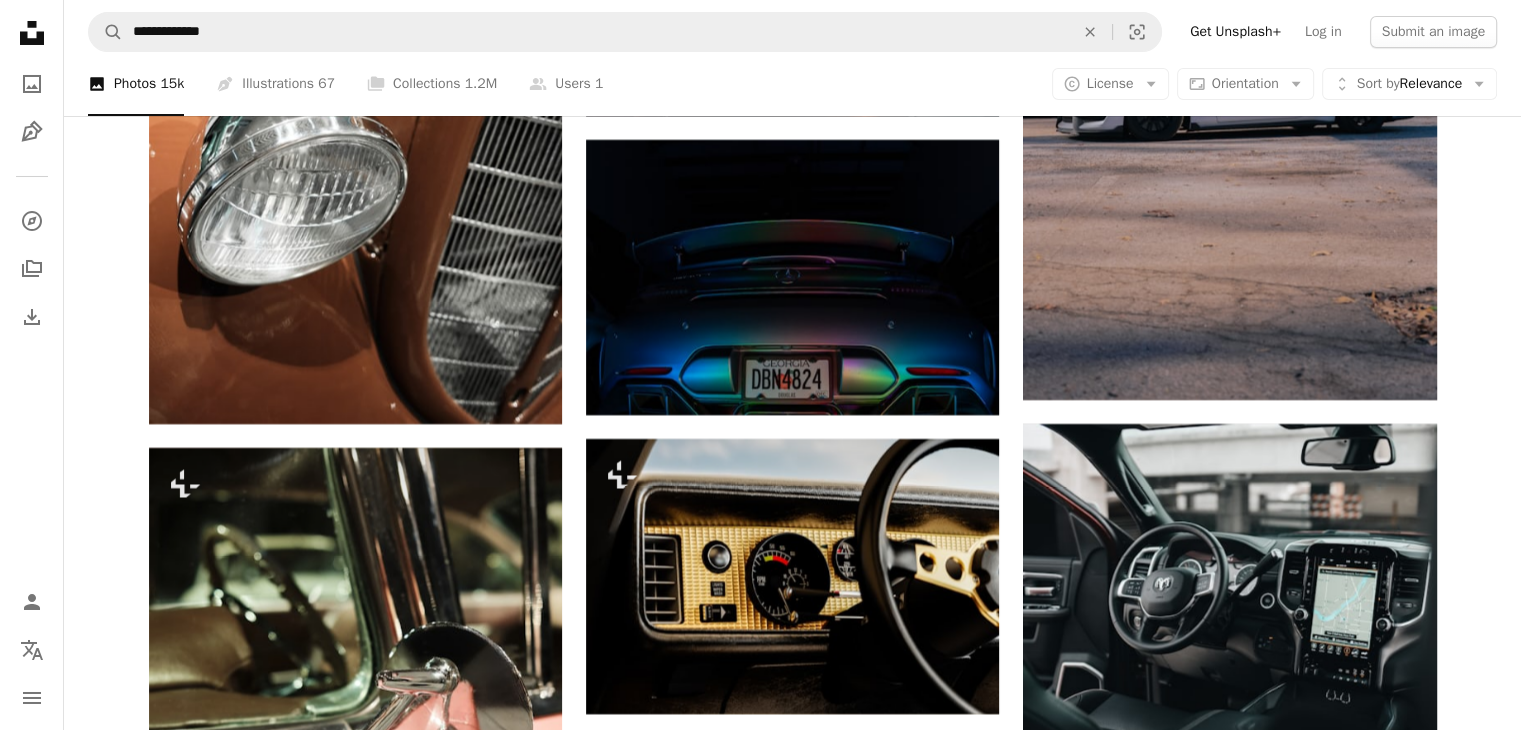 scroll, scrollTop: 30300, scrollLeft: 0, axis: vertical 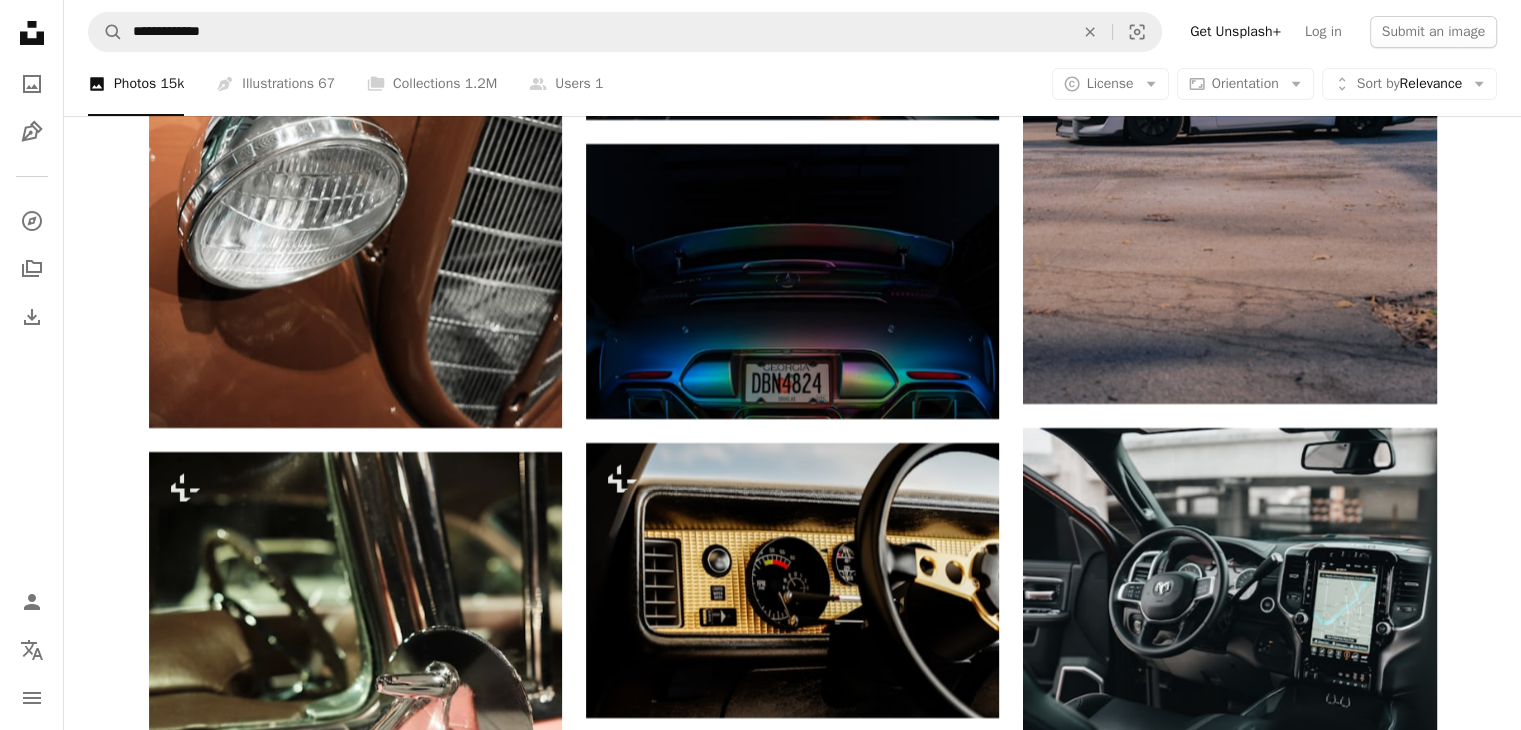 click on "Arrow pointing down" 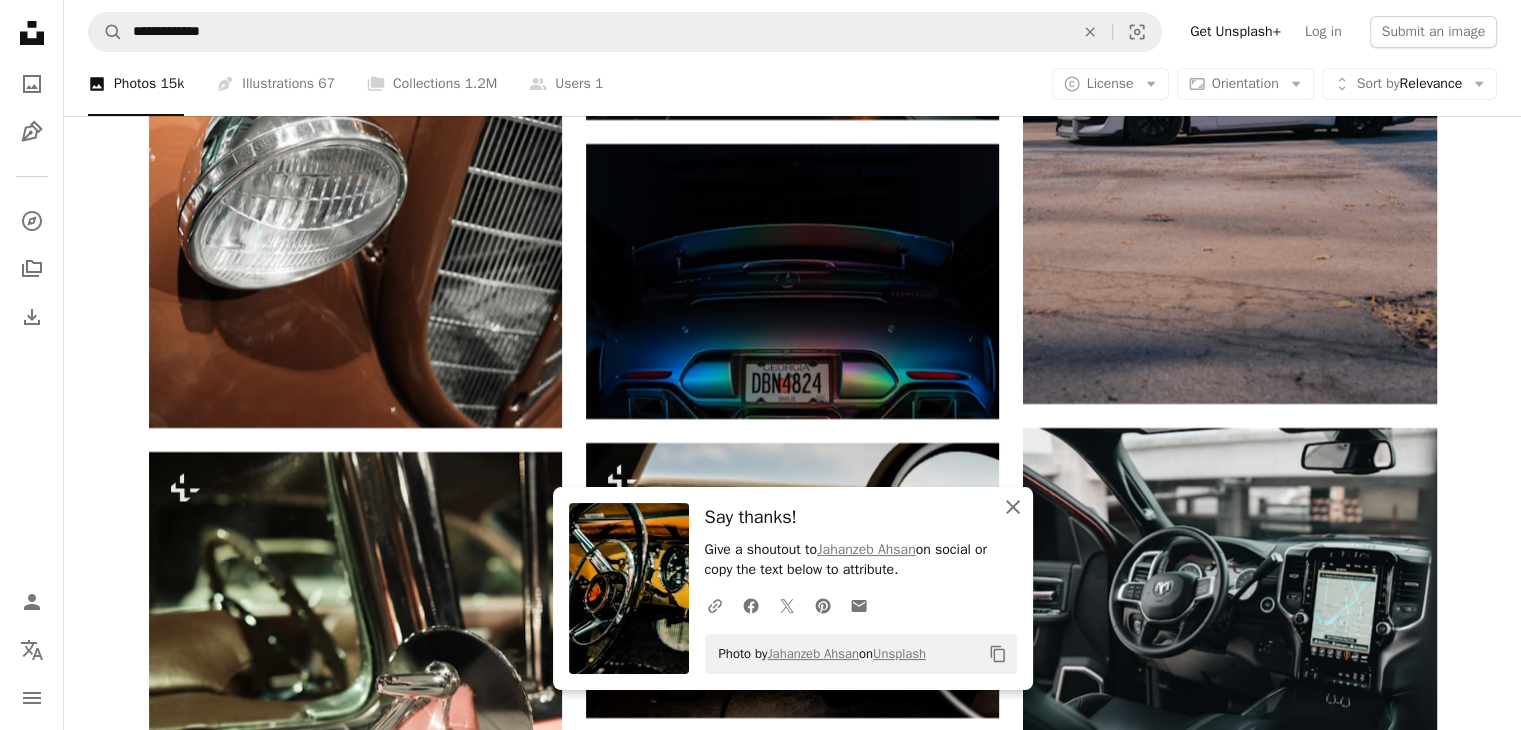 click on "An X shape" 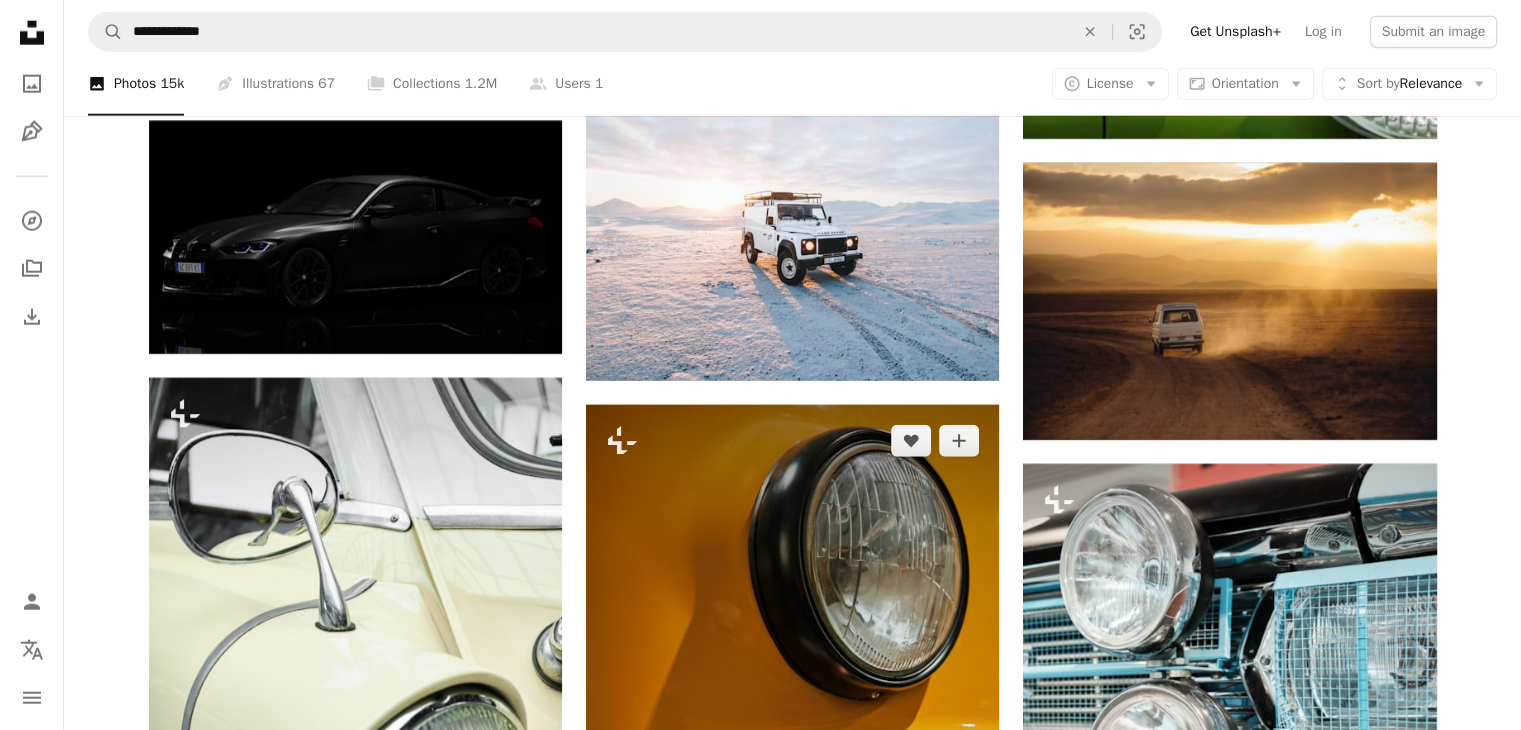 scroll, scrollTop: 35700, scrollLeft: 0, axis: vertical 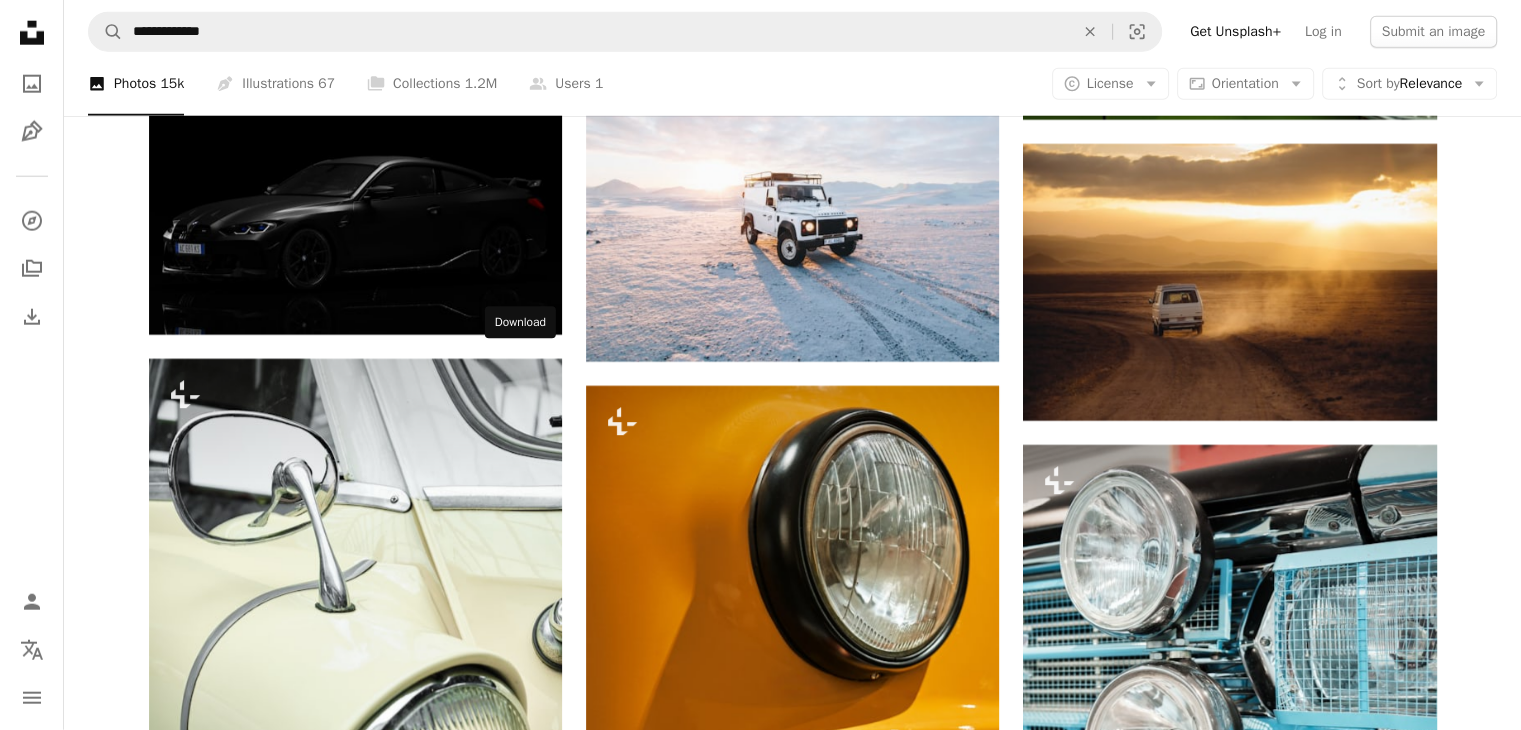 click 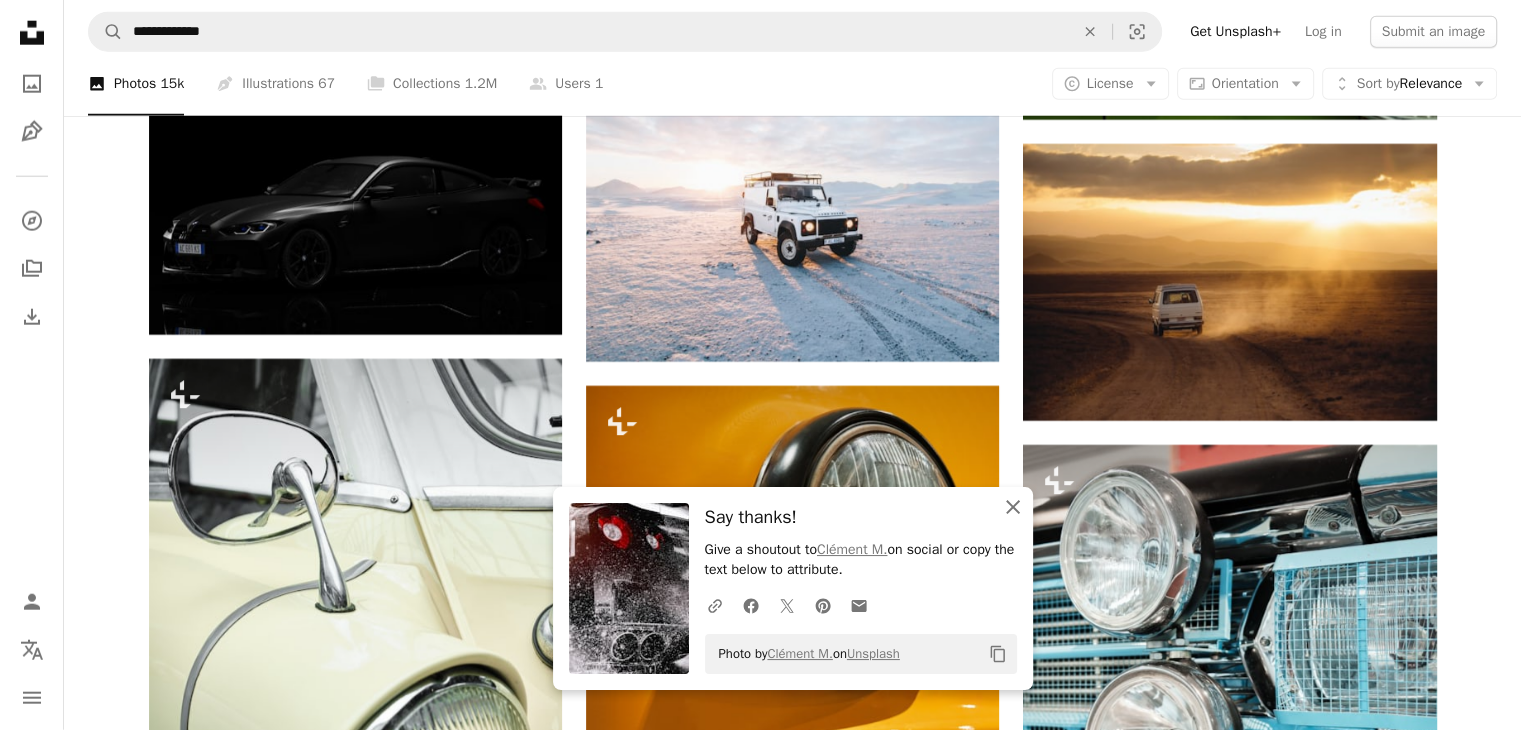 click on "An X shape" 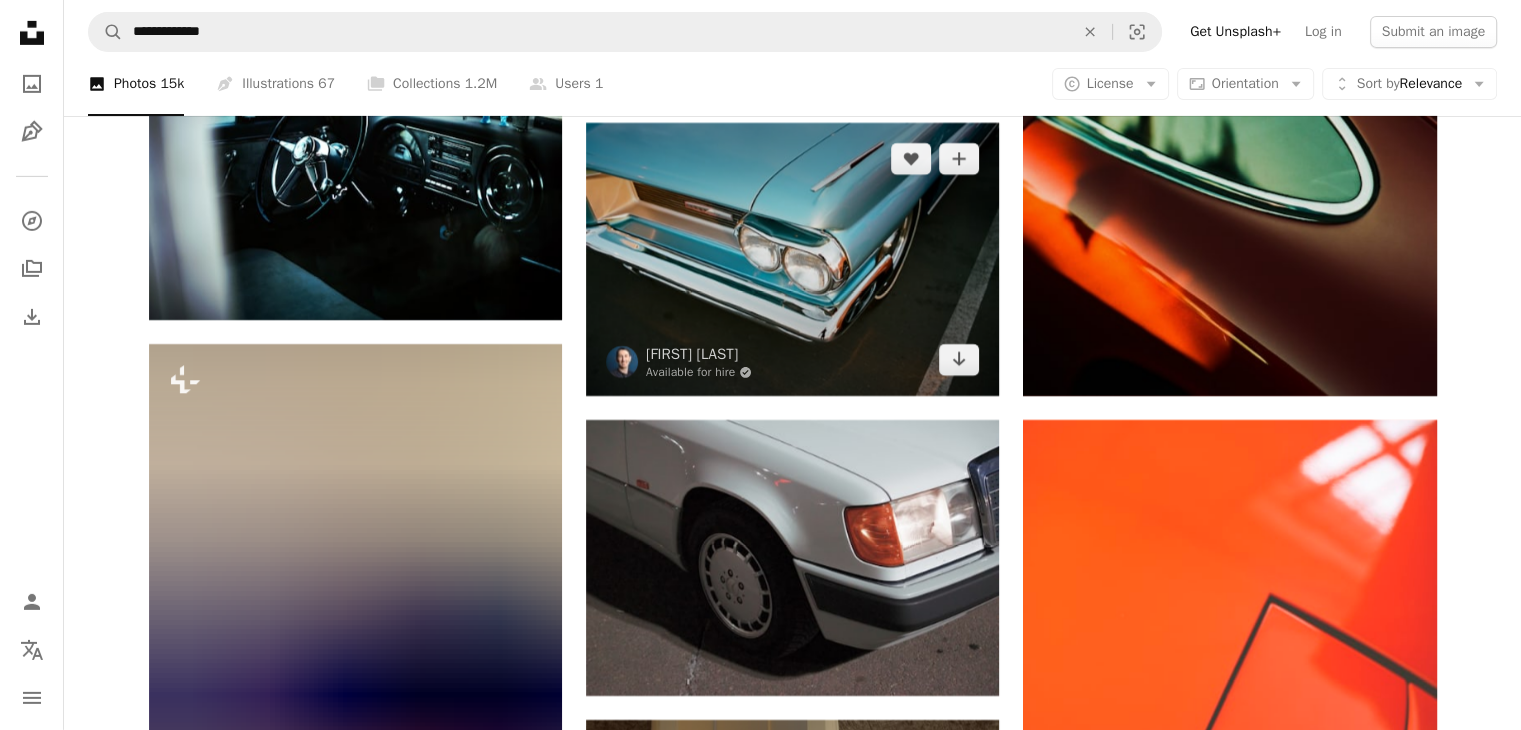 scroll, scrollTop: 59895, scrollLeft: 0, axis: vertical 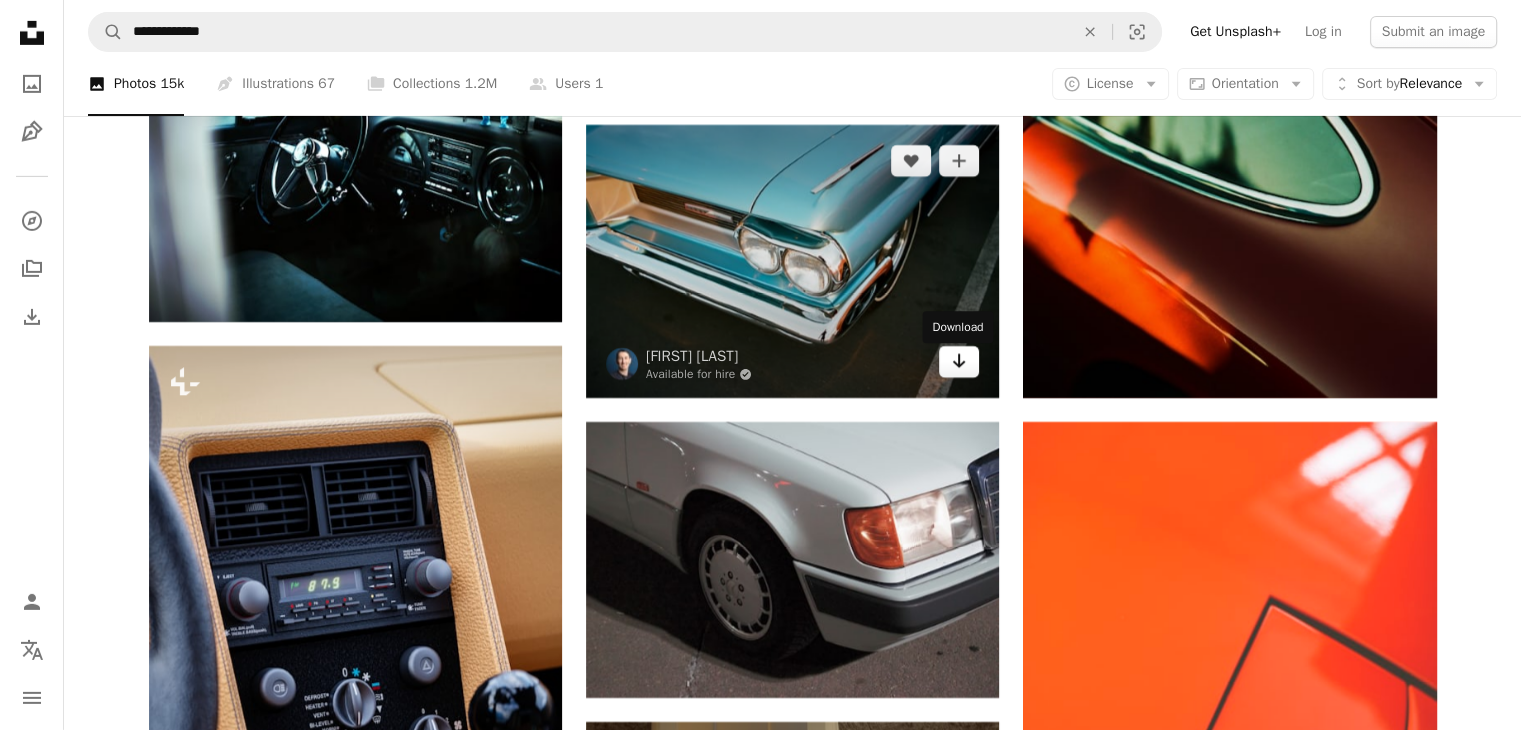 click on "Arrow pointing down" 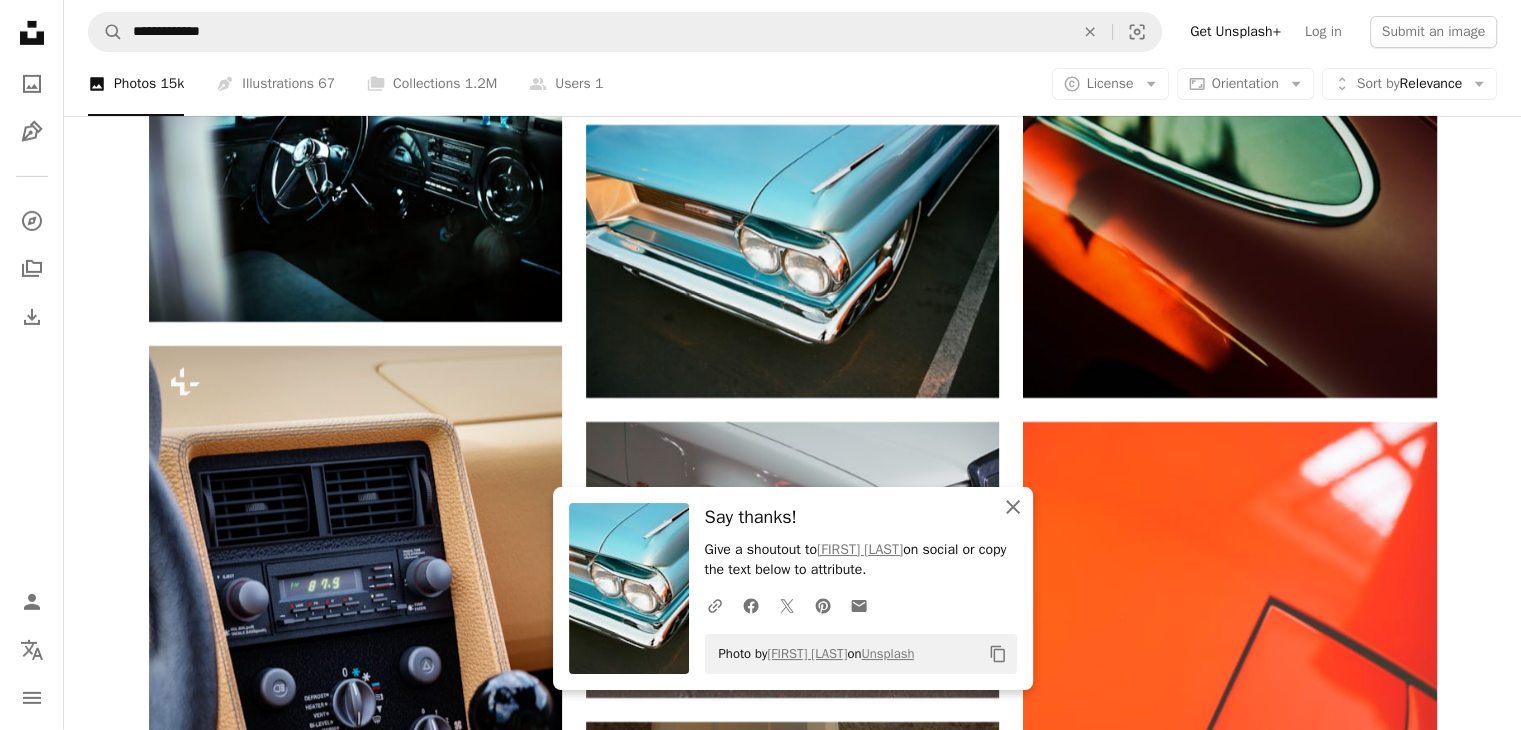 click on "An X shape" 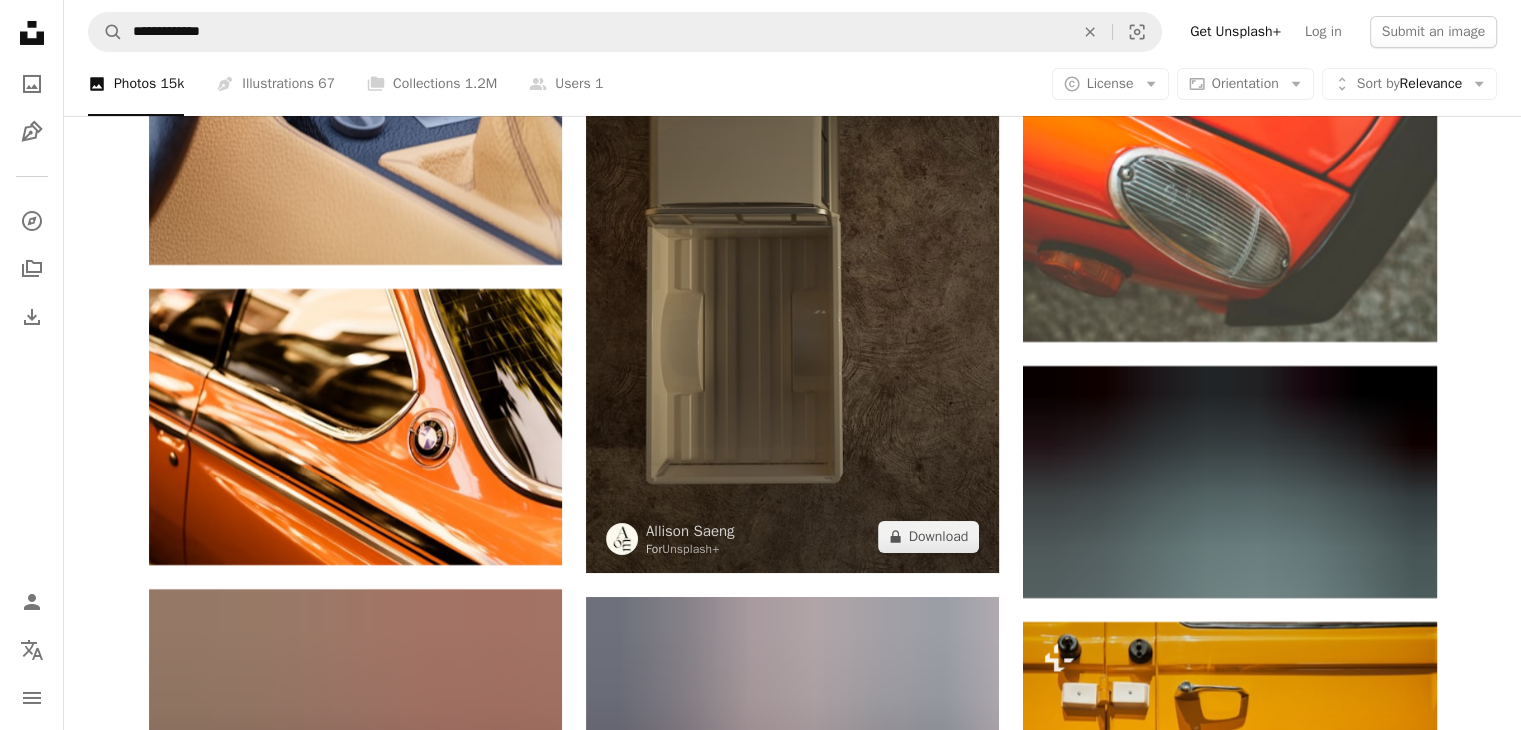 scroll, scrollTop: 60595, scrollLeft: 0, axis: vertical 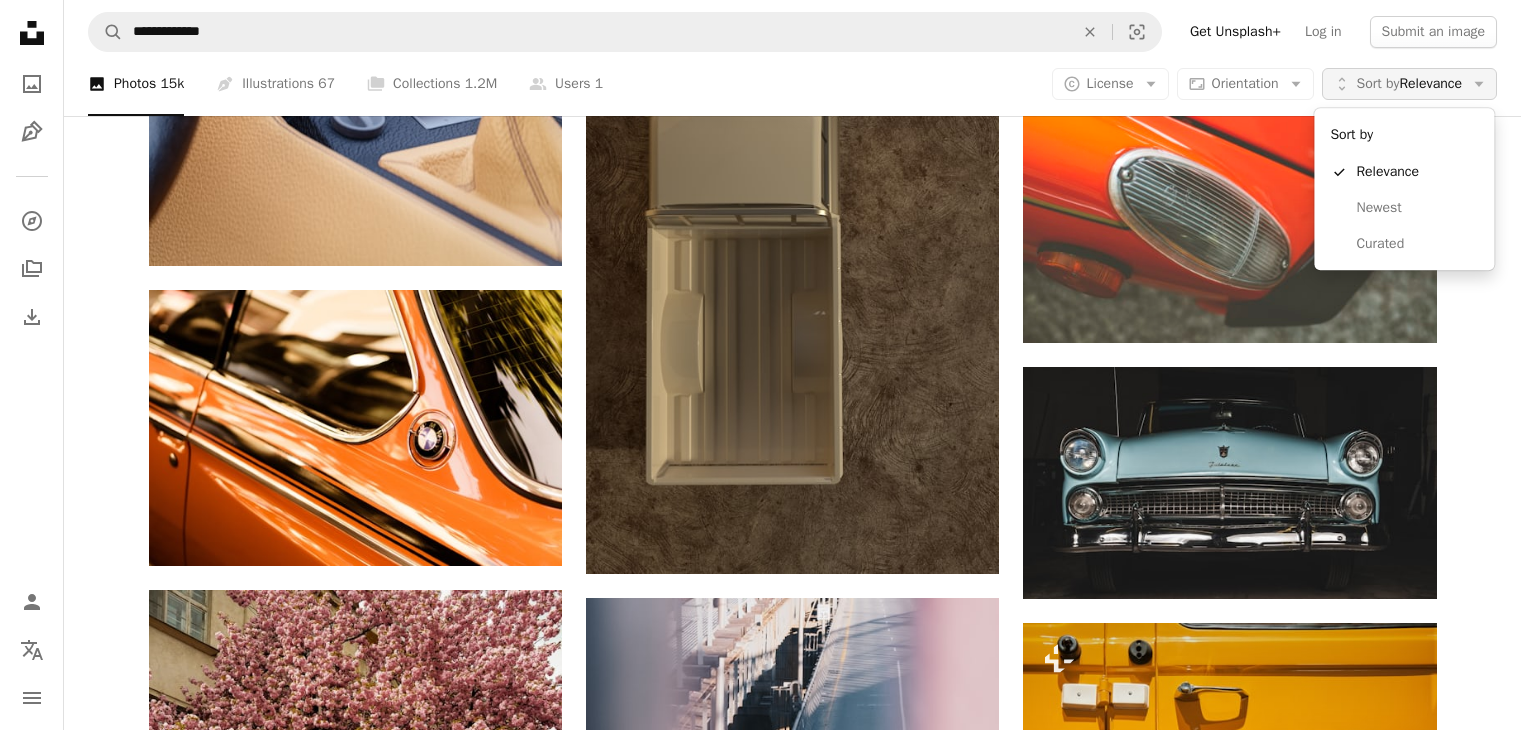 click on "Unfold Sort by  Relevance Arrow down" at bounding box center [1409, 84] 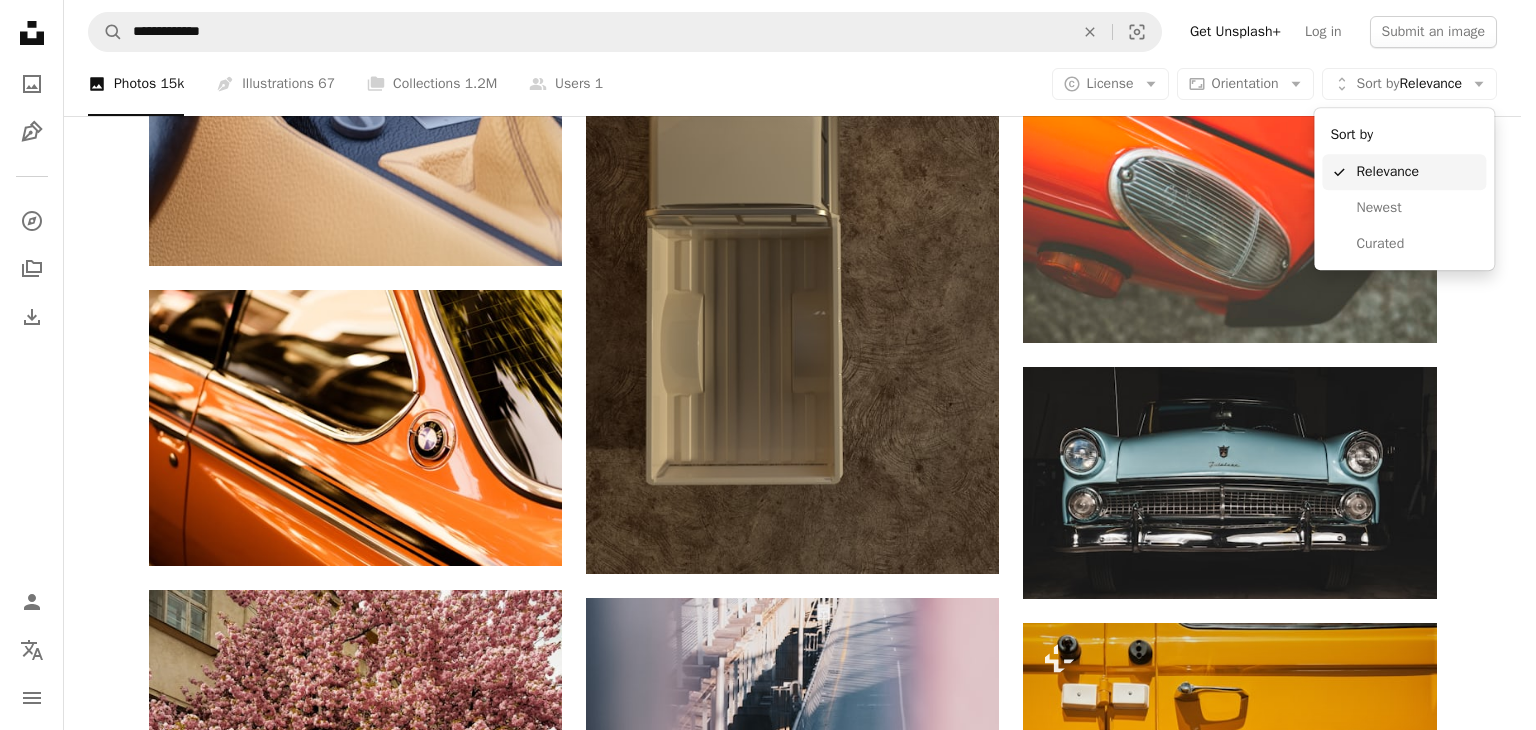 click on "Relevance" at bounding box center (1417, 172) 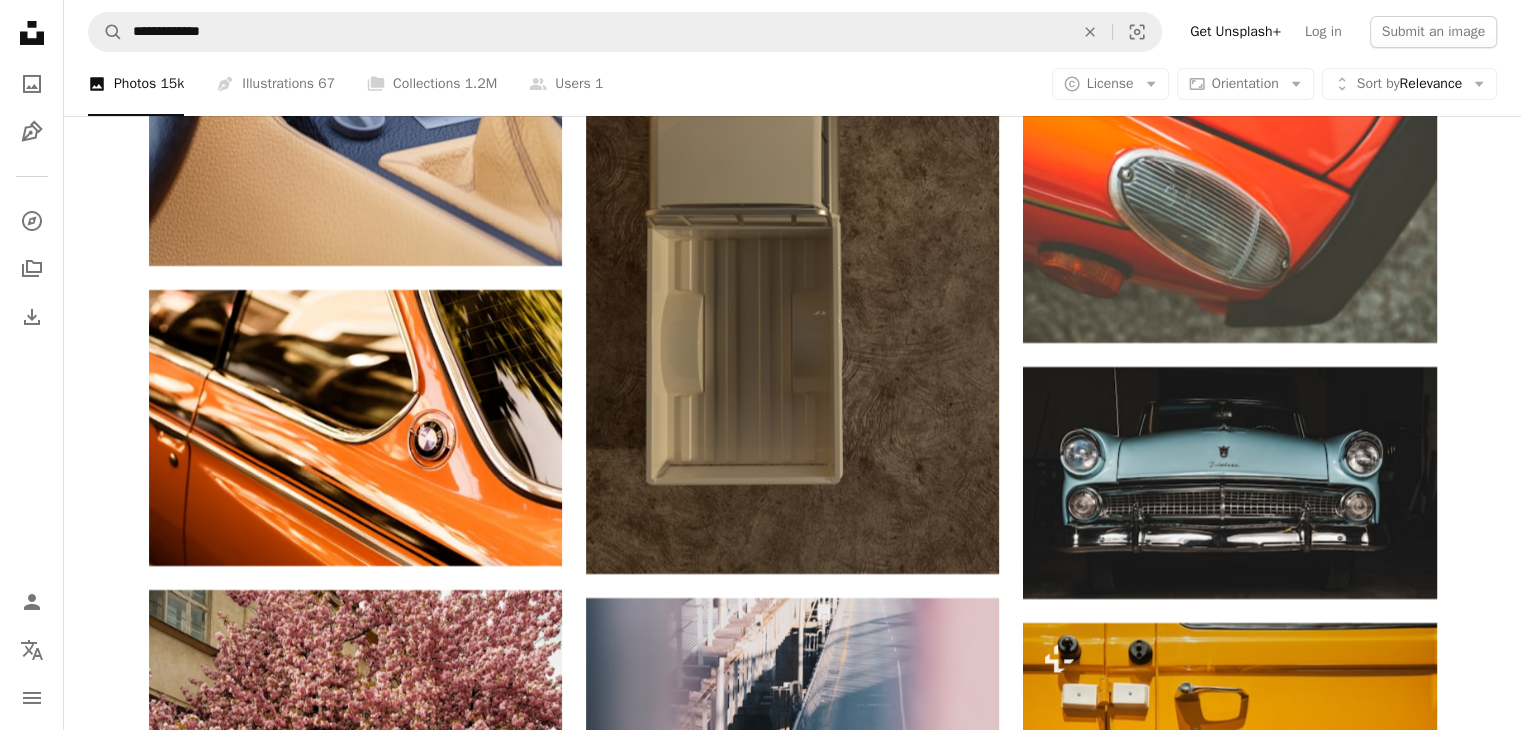 scroll, scrollTop: 66295, scrollLeft: 0, axis: vertical 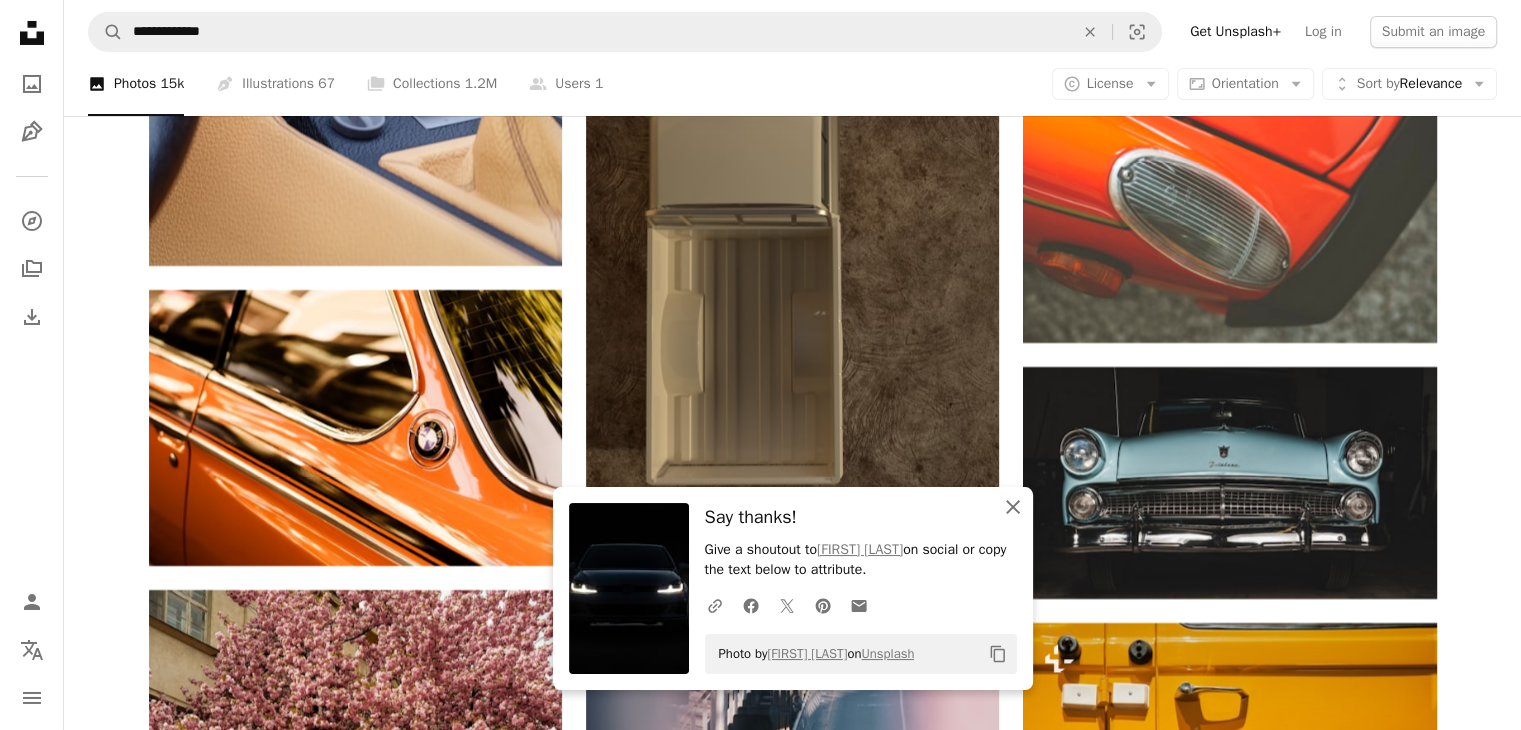 click on "An X shape" 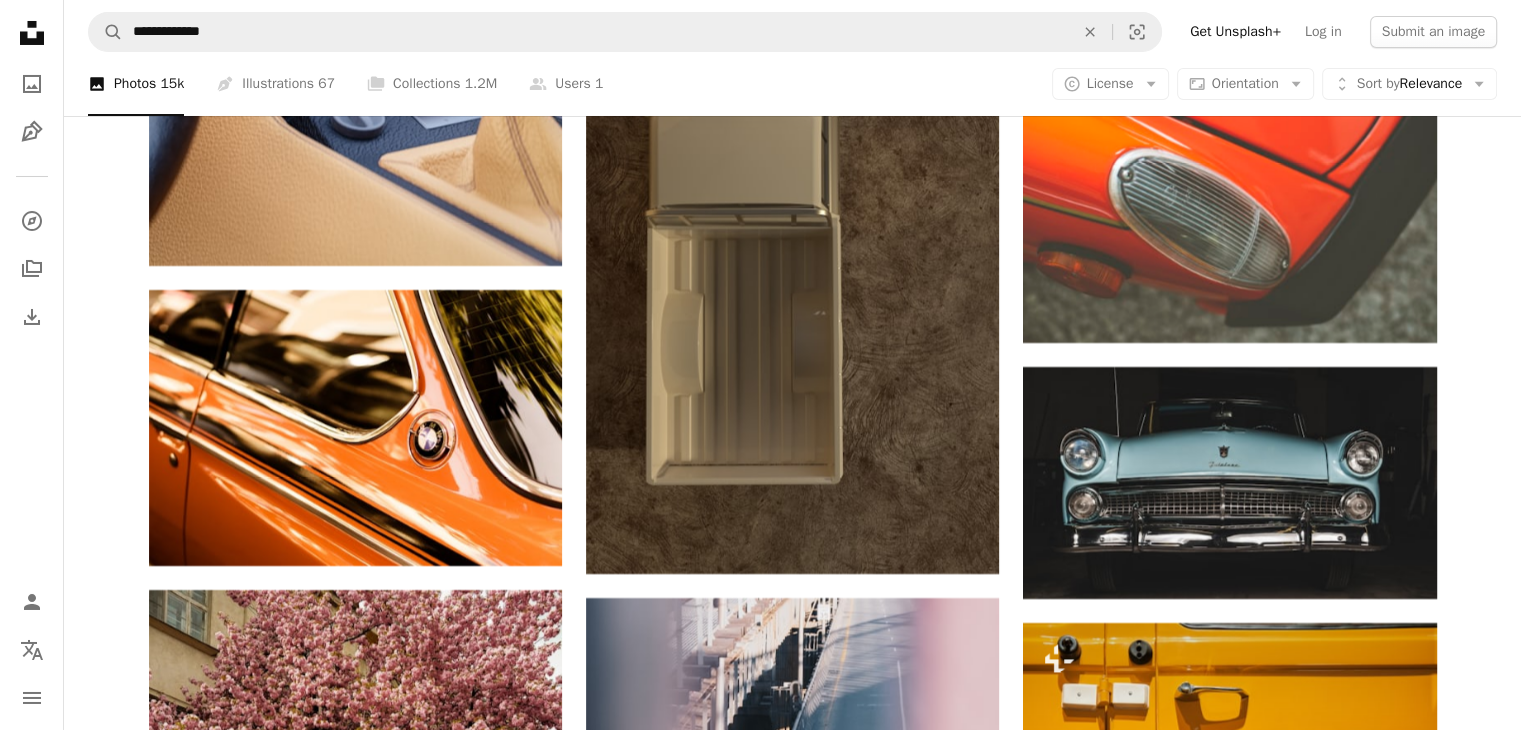 scroll, scrollTop: 78495, scrollLeft: 0, axis: vertical 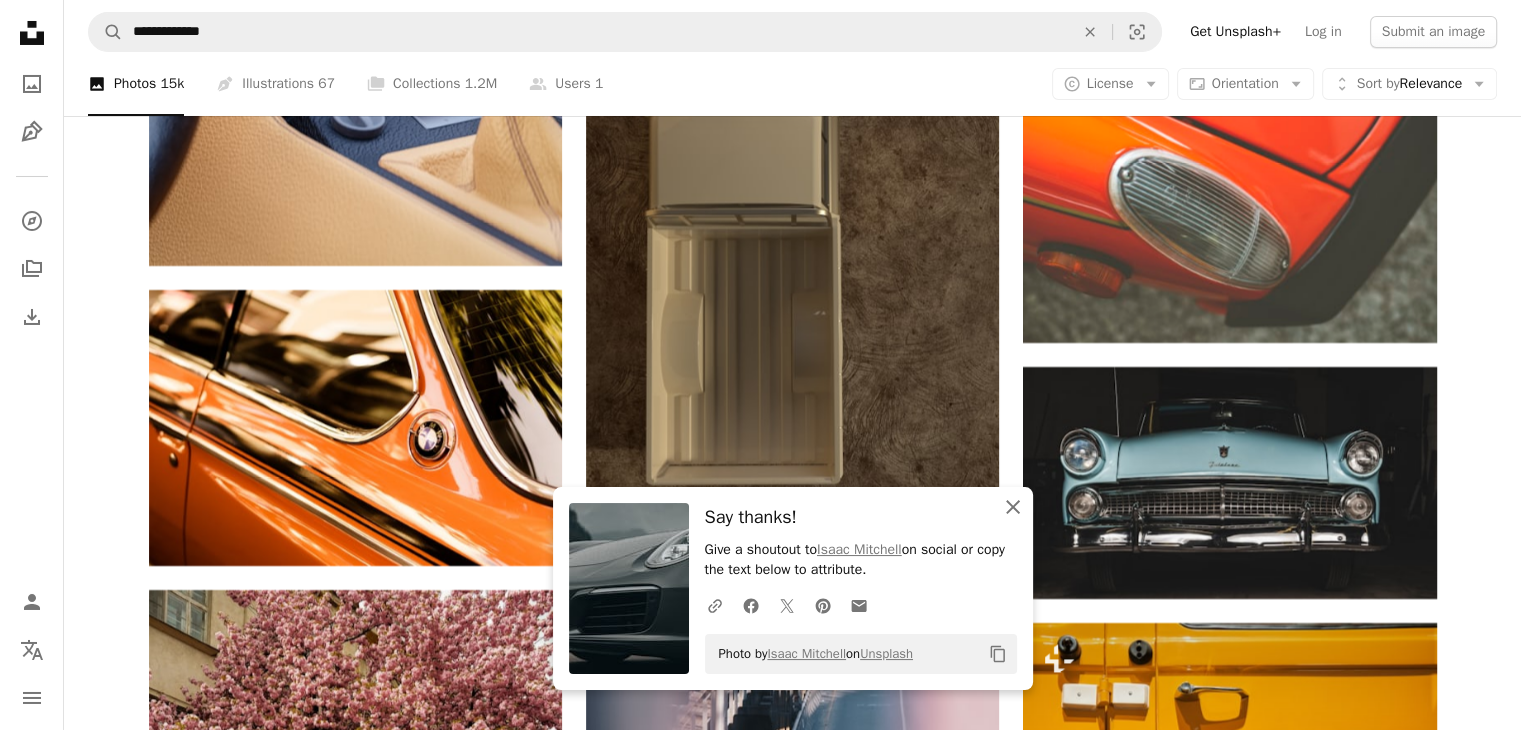 click on "An X shape" 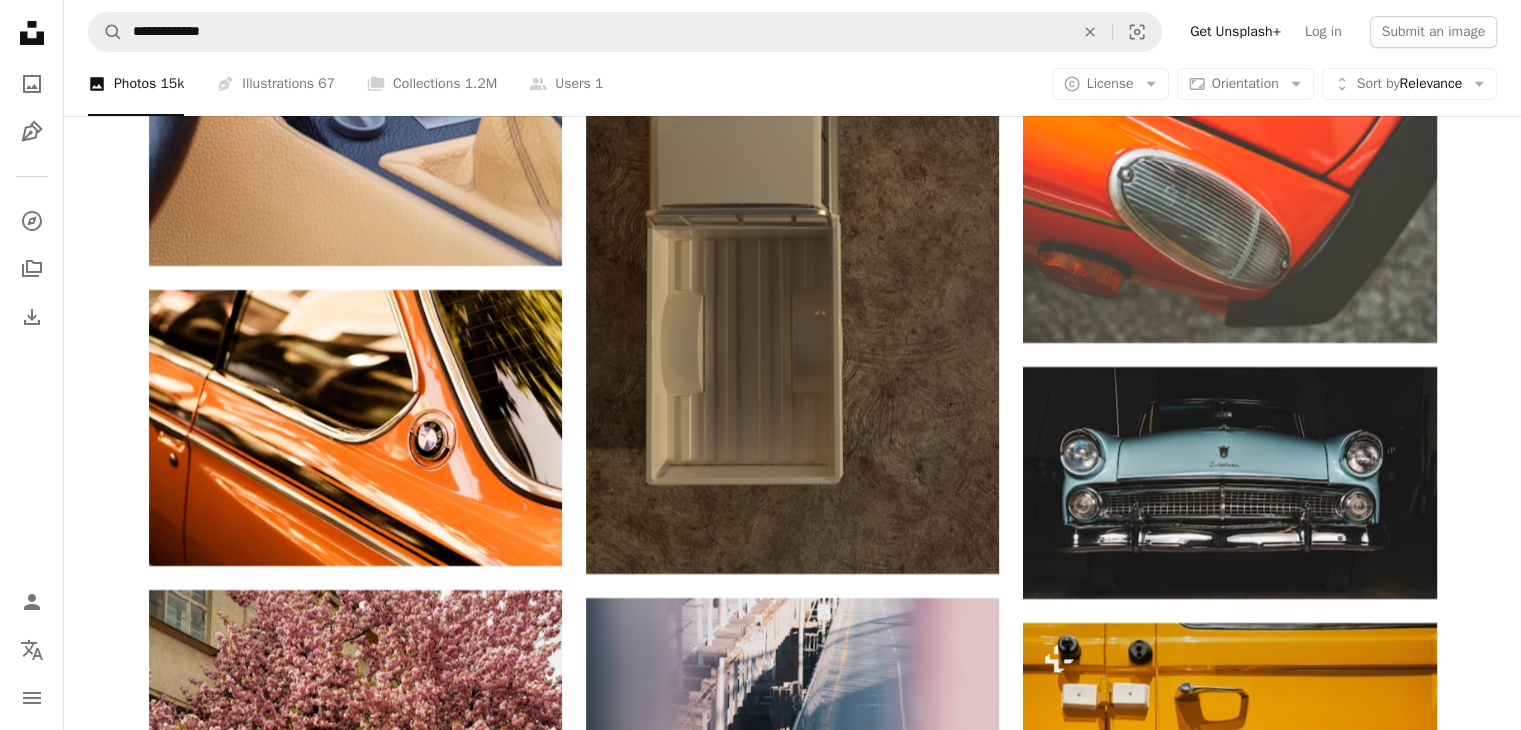 scroll, scrollTop: 87295, scrollLeft: 0, axis: vertical 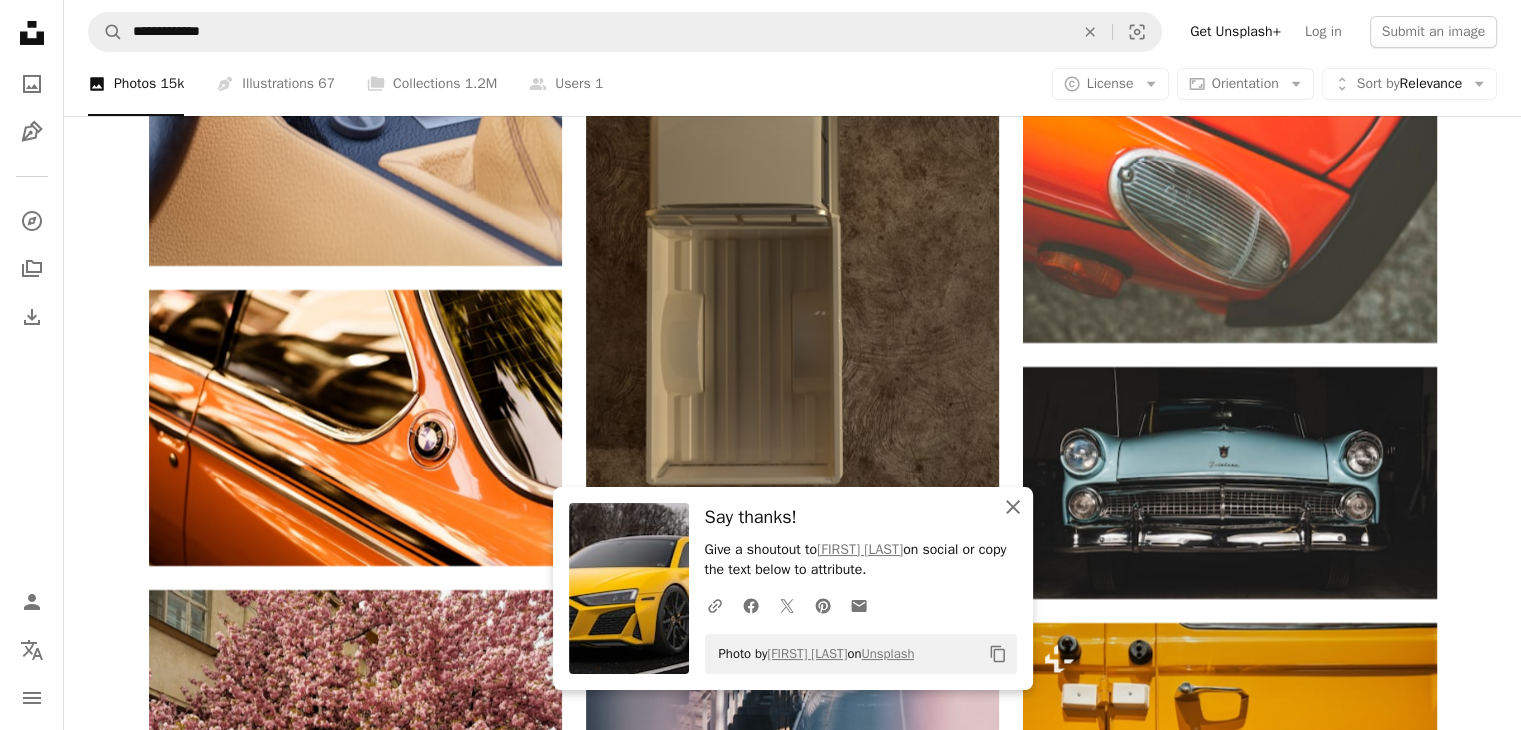 click on "An X shape" 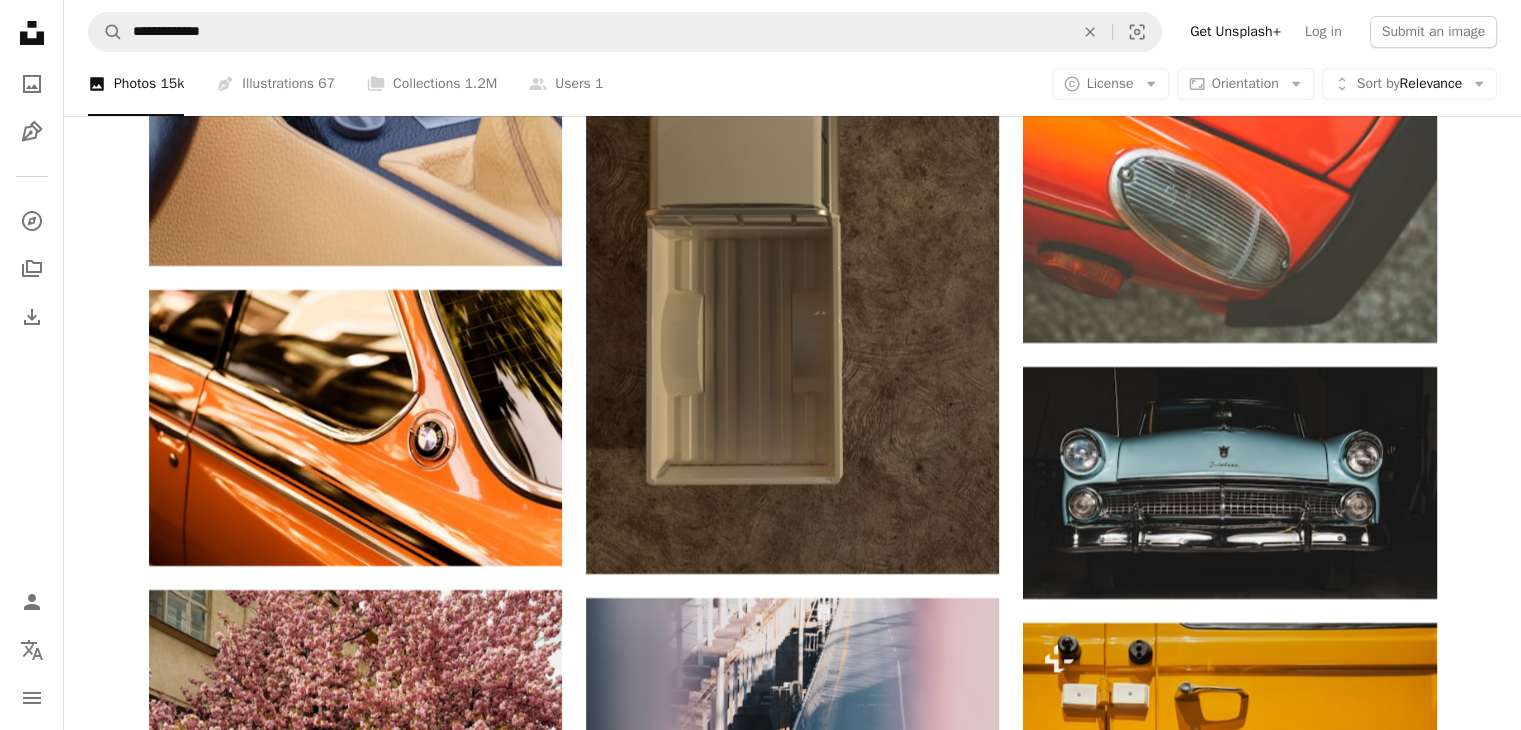 scroll, scrollTop: 96995, scrollLeft: 0, axis: vertical 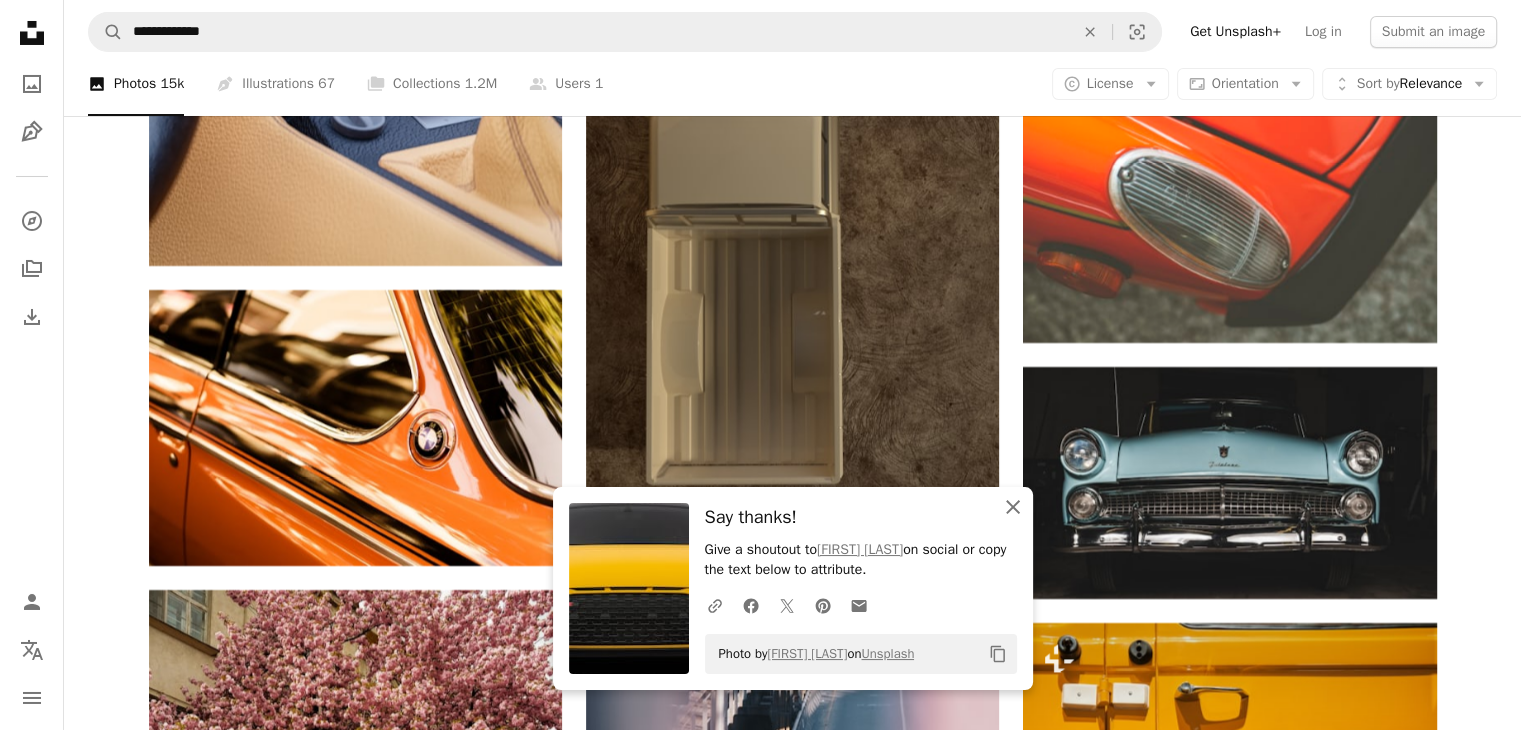 drag, startPoint x: 1011, startPoint y: 505, endPoint x: 1013, endPoint y: 492, distance: 13.152946 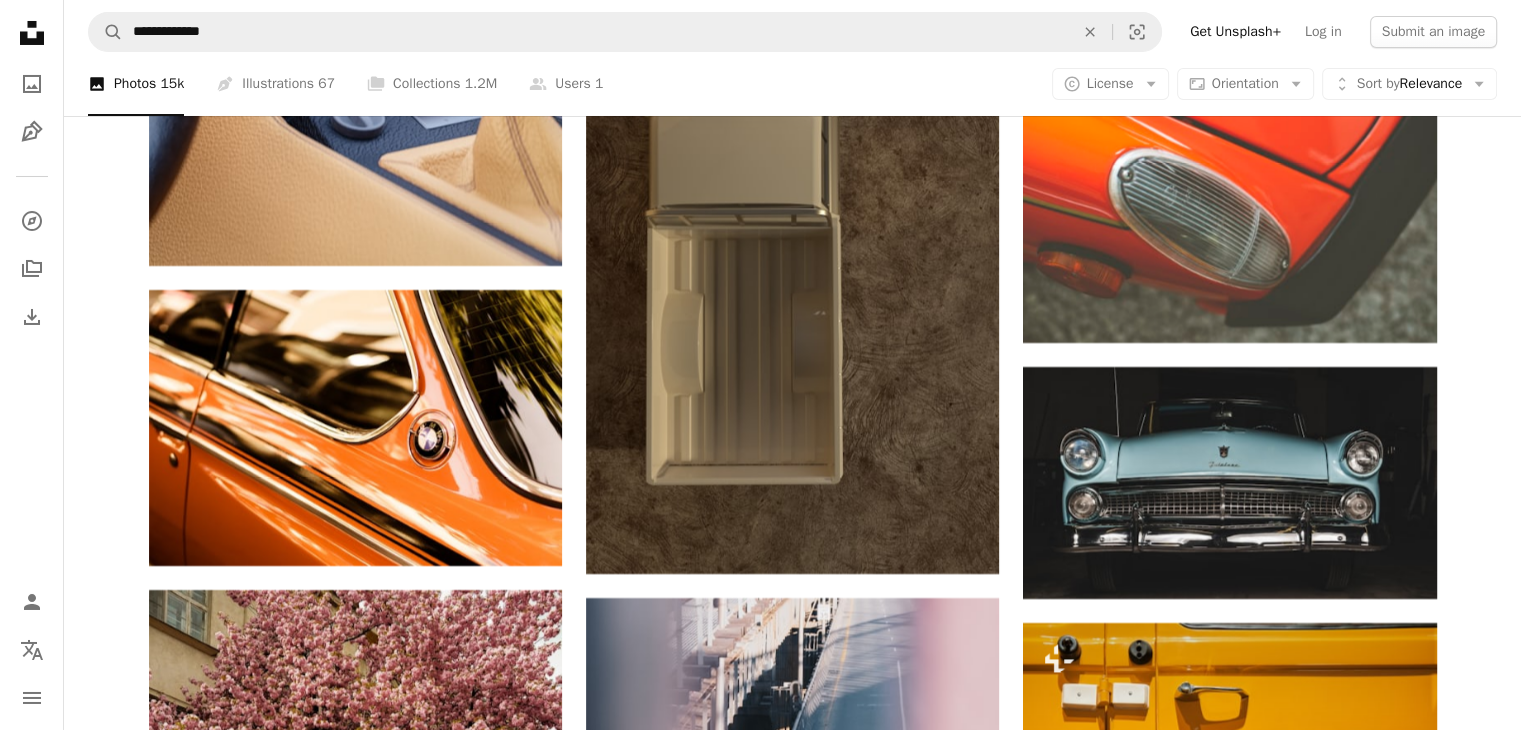 scroll, scrollTop: 103595, scrollLeft: 0, axis: vertical 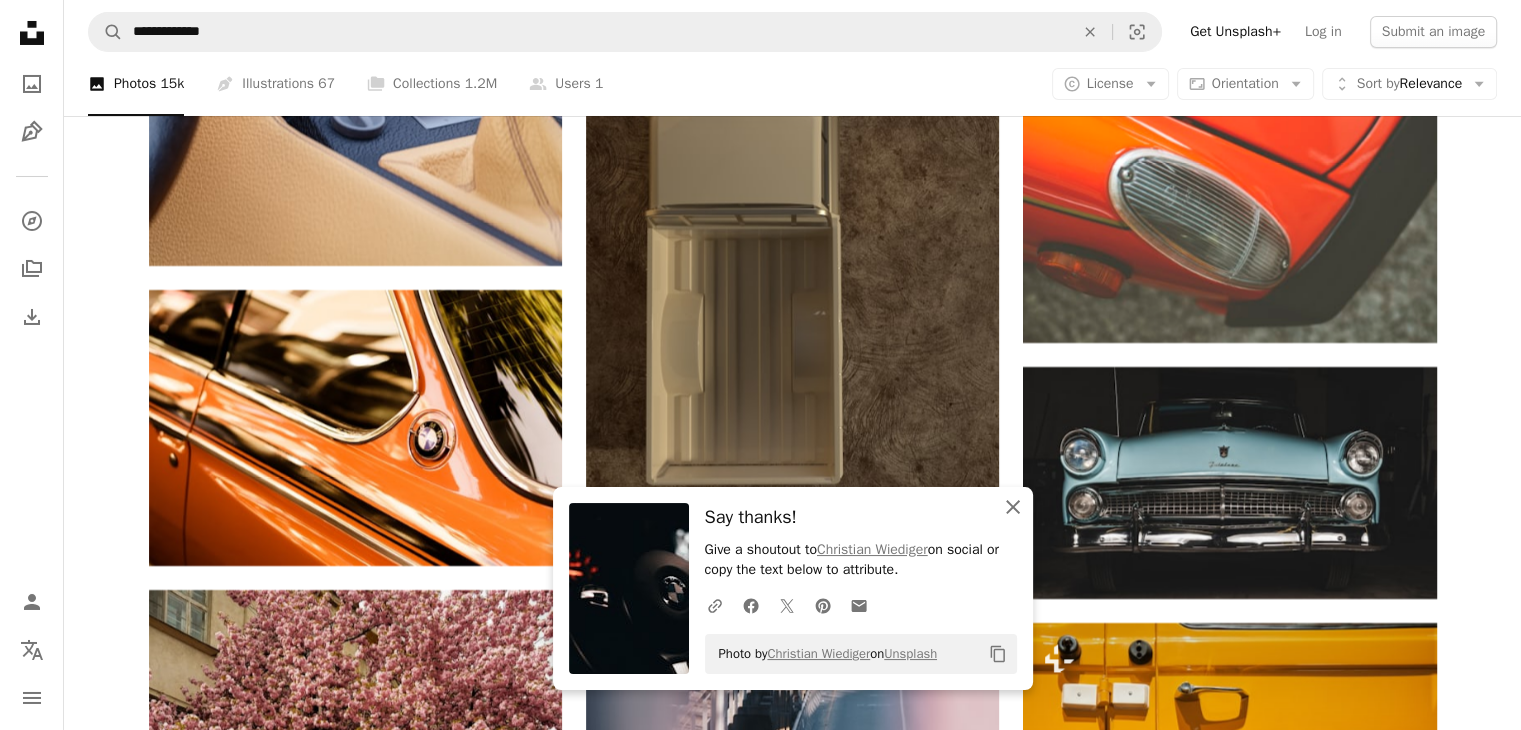 drag, startPoint x: 1008, startPoint y: 501, endPoint x: 1012, endPoint y: 490, distance: 11.7046995 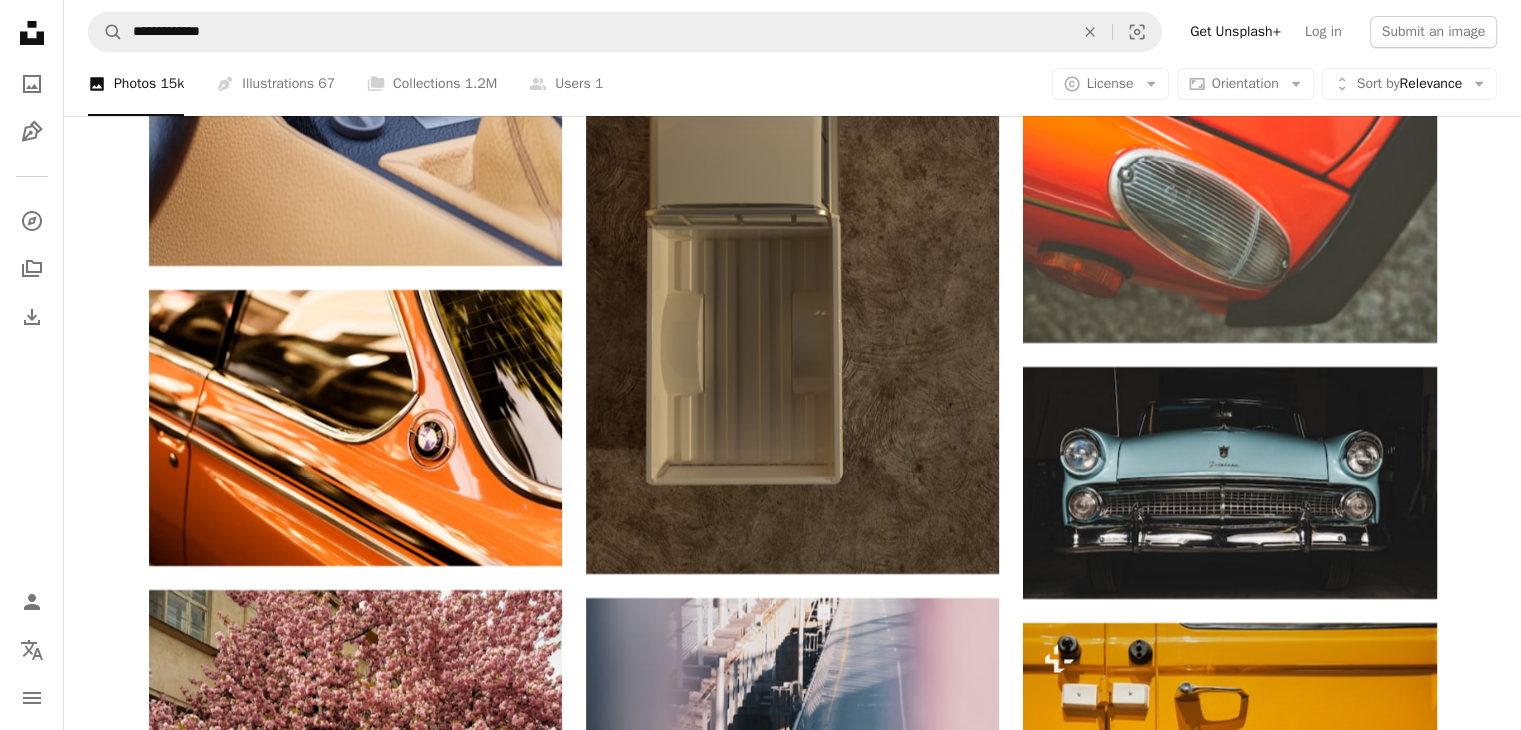 scroll, scrollTop: 104795, scrollLeft: 0, axis: vertical 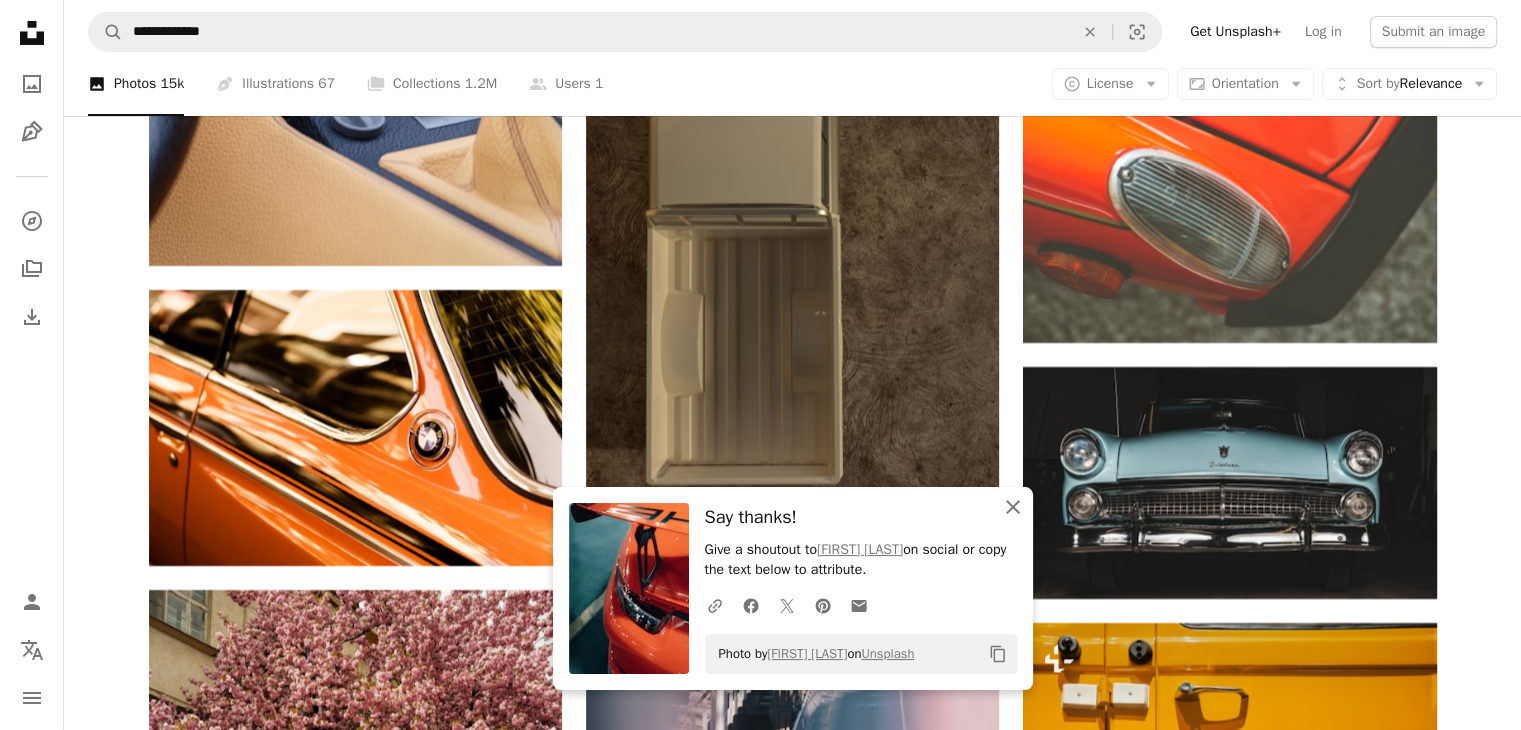click on "An X shape" 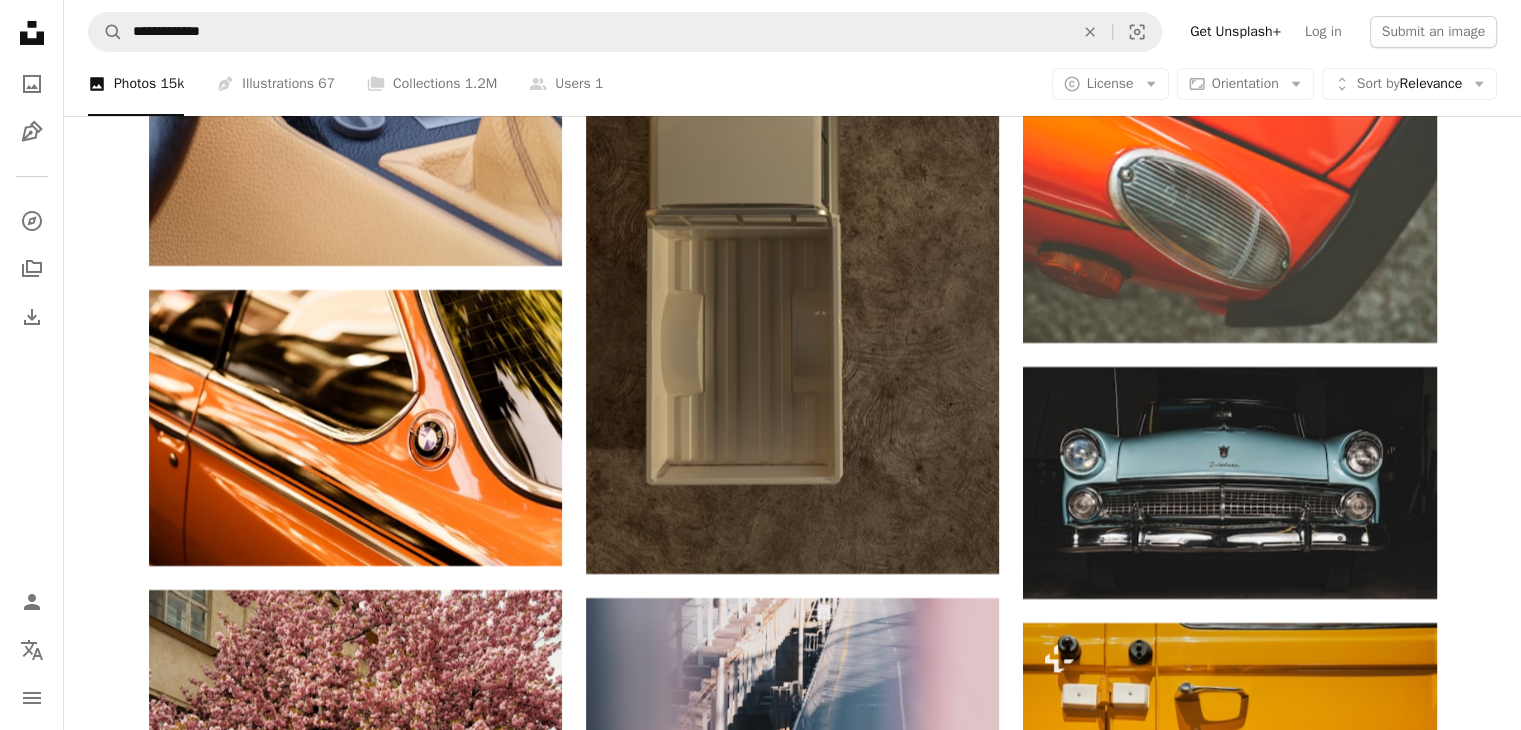 scroll, scrollTop: 108595, scrollLeft: 0, axis: vertical 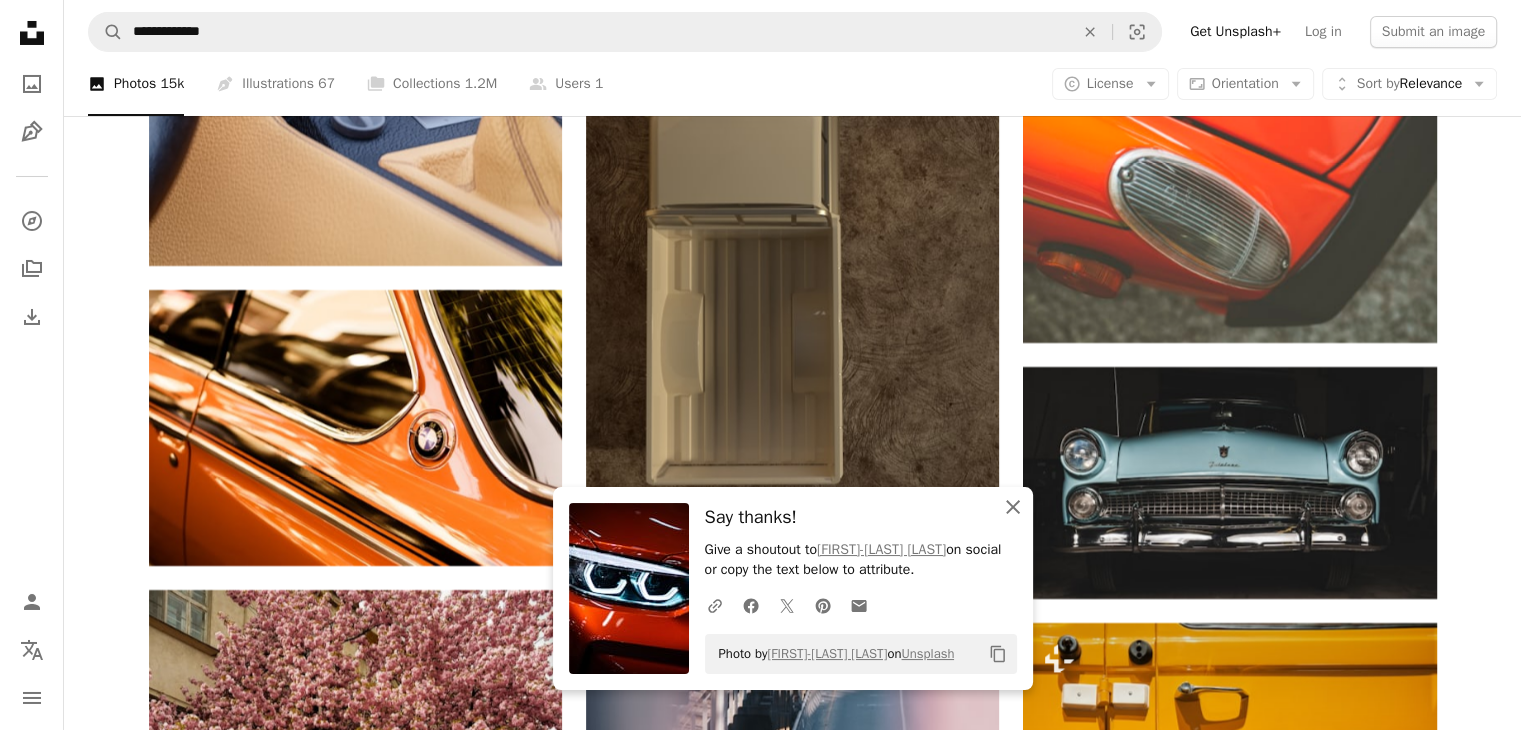 click on "An X shape" 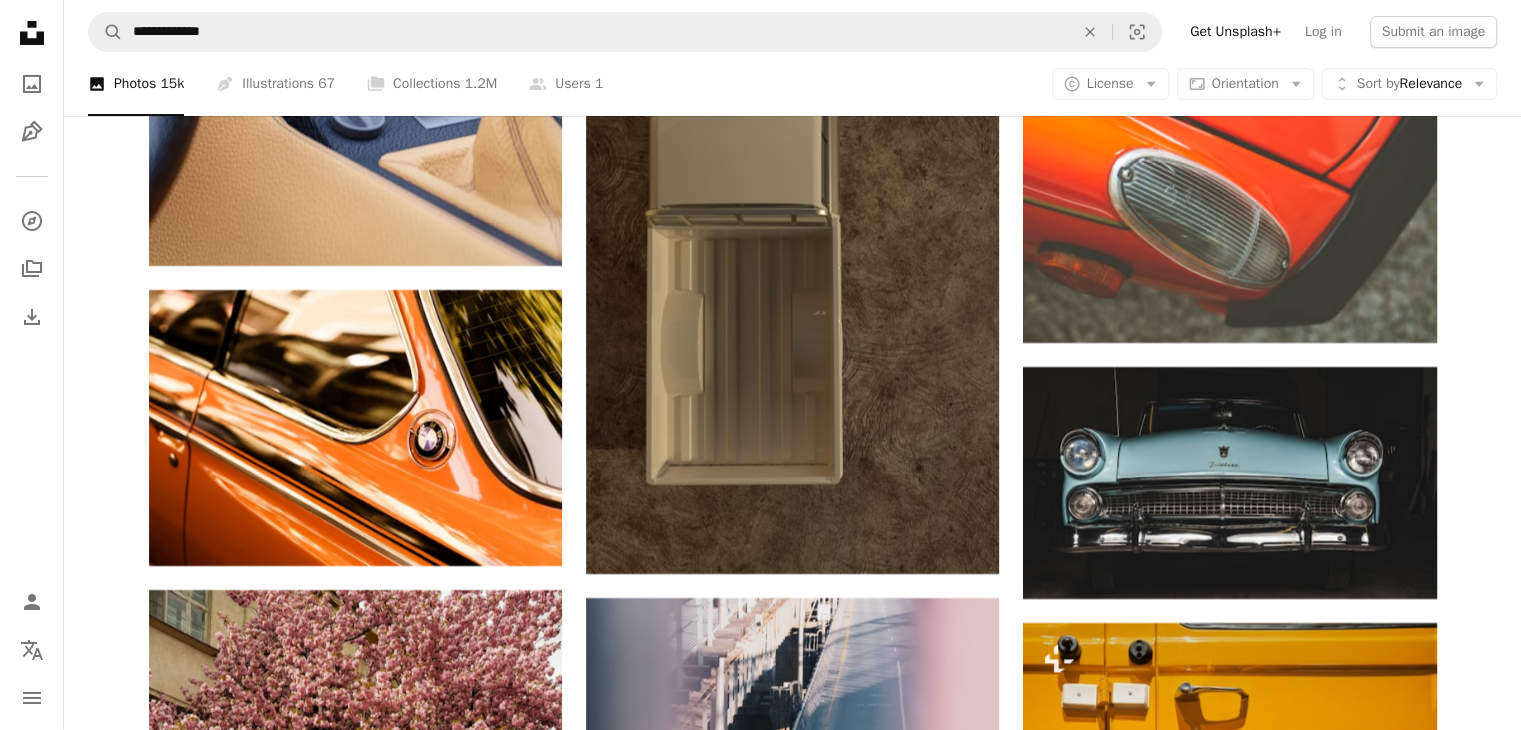 scroll, scrollTop: 130095, scrollLeft: 0, axis: vertical 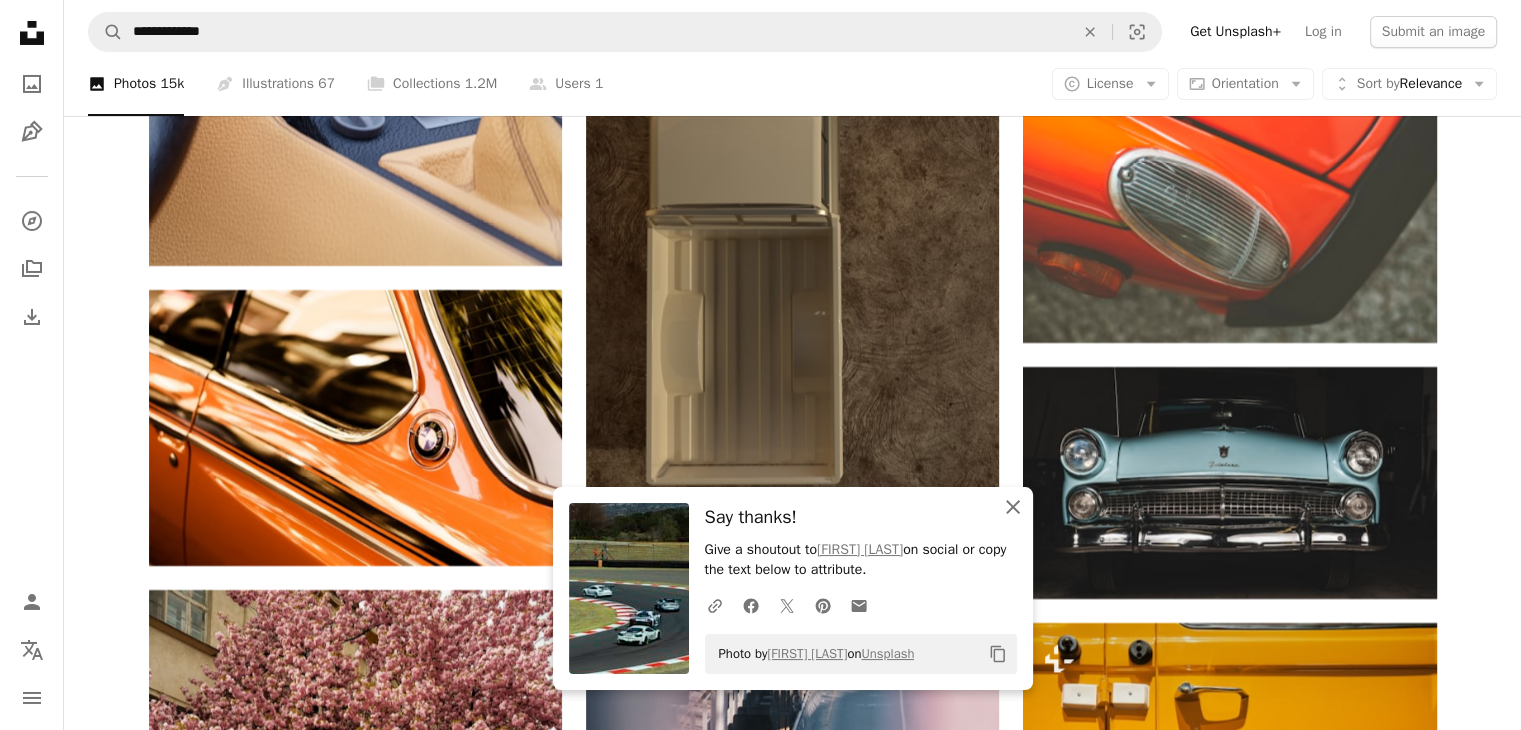 drag, startPoint x: 1008, startPoint y: 503, endPoint x: 1000, endPoint y: 486, distance: 18.788294 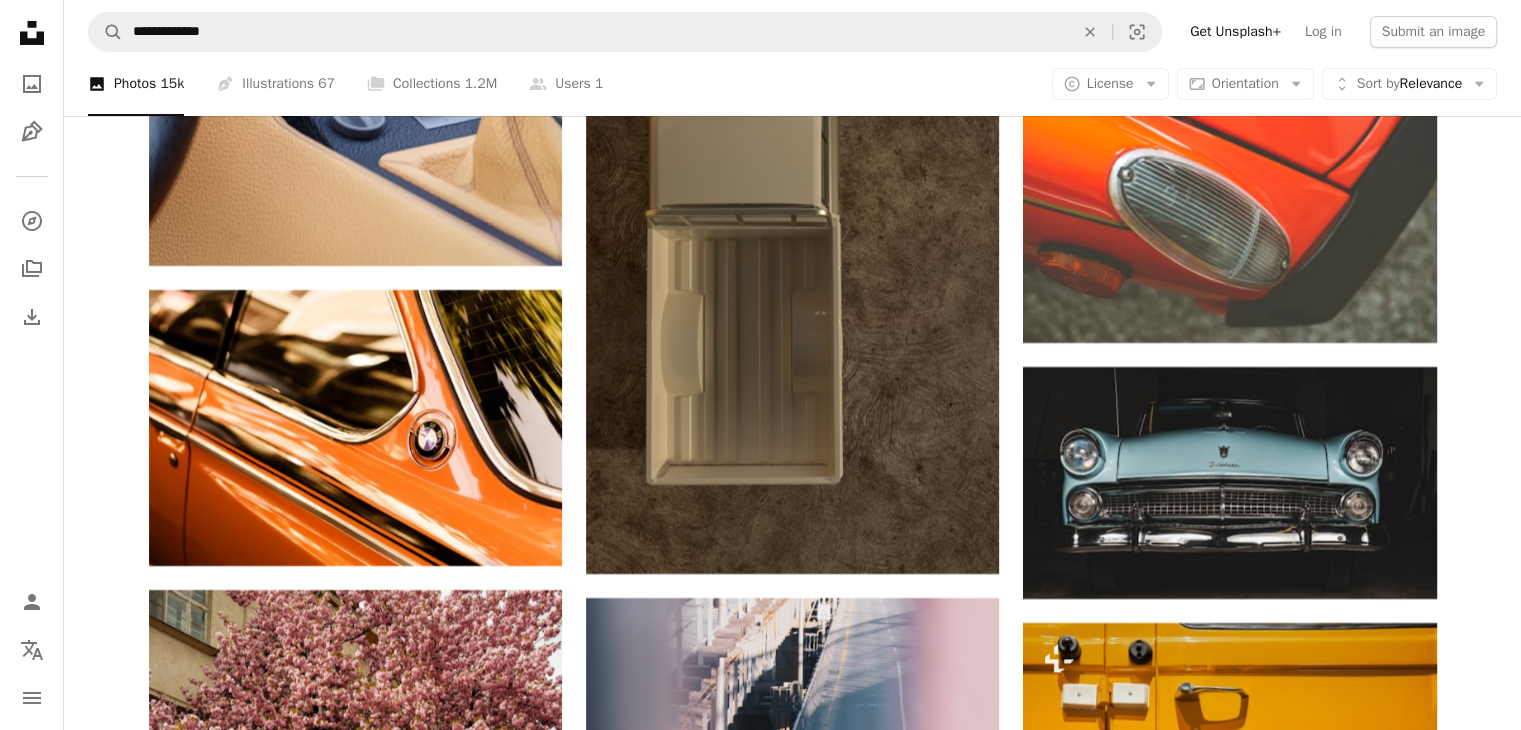 scroll, scrollTop: 149995, scrollLeft: 0, axis: vertical 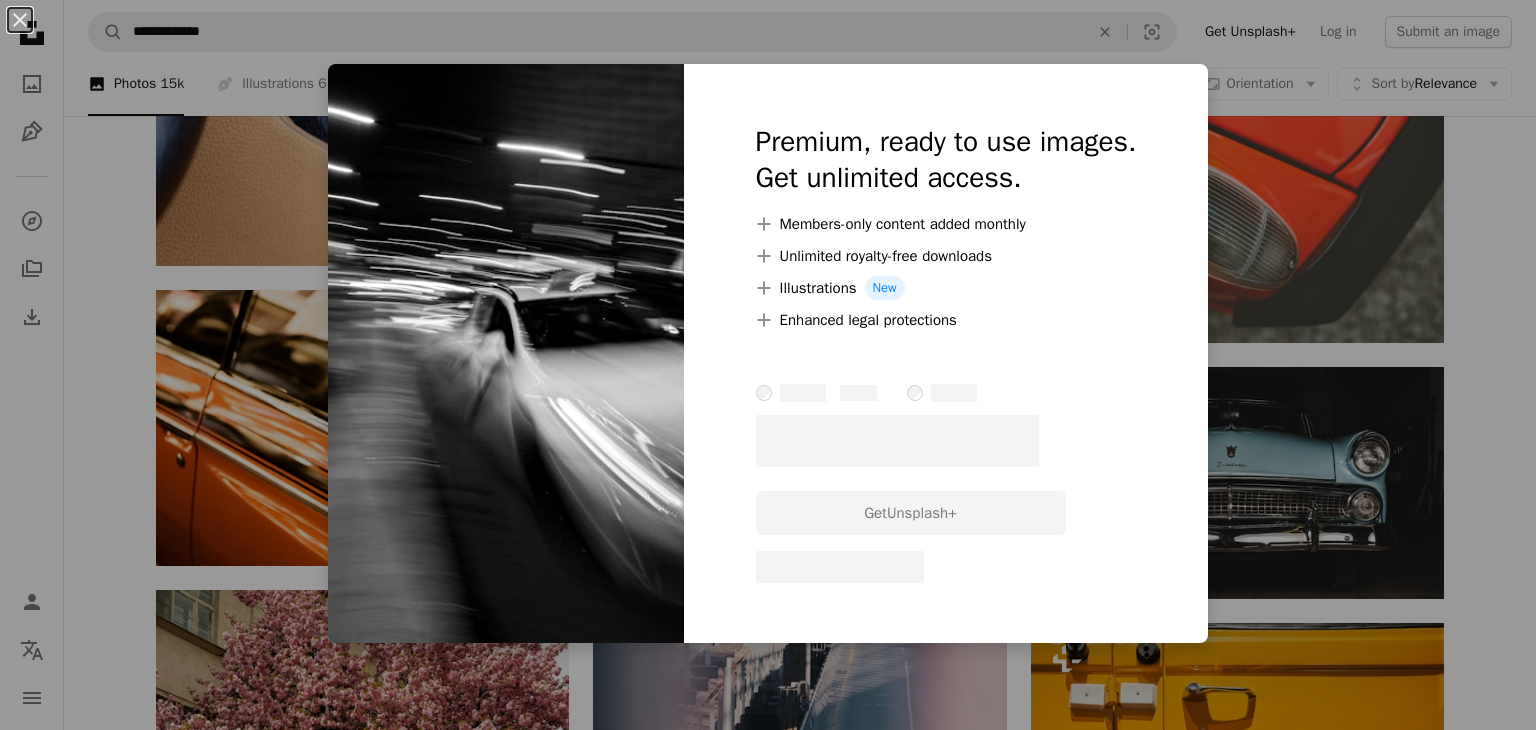 click on "An X shape Premium, ready to use images. Get unlimited access. A plus sign Members-only content added monthly A plus sign Unlimited royalty-free downloads A plus sign Illustrations  New A plus sign Enhanced legal protections – –––– – –––– – –––– – –––– ––––. Get  Unsplash+ –     –  –––– – ––– –––– –  –––– –– –     –  –––– – ––– –––– –  –––– ––" at bounding box center [768, 365] 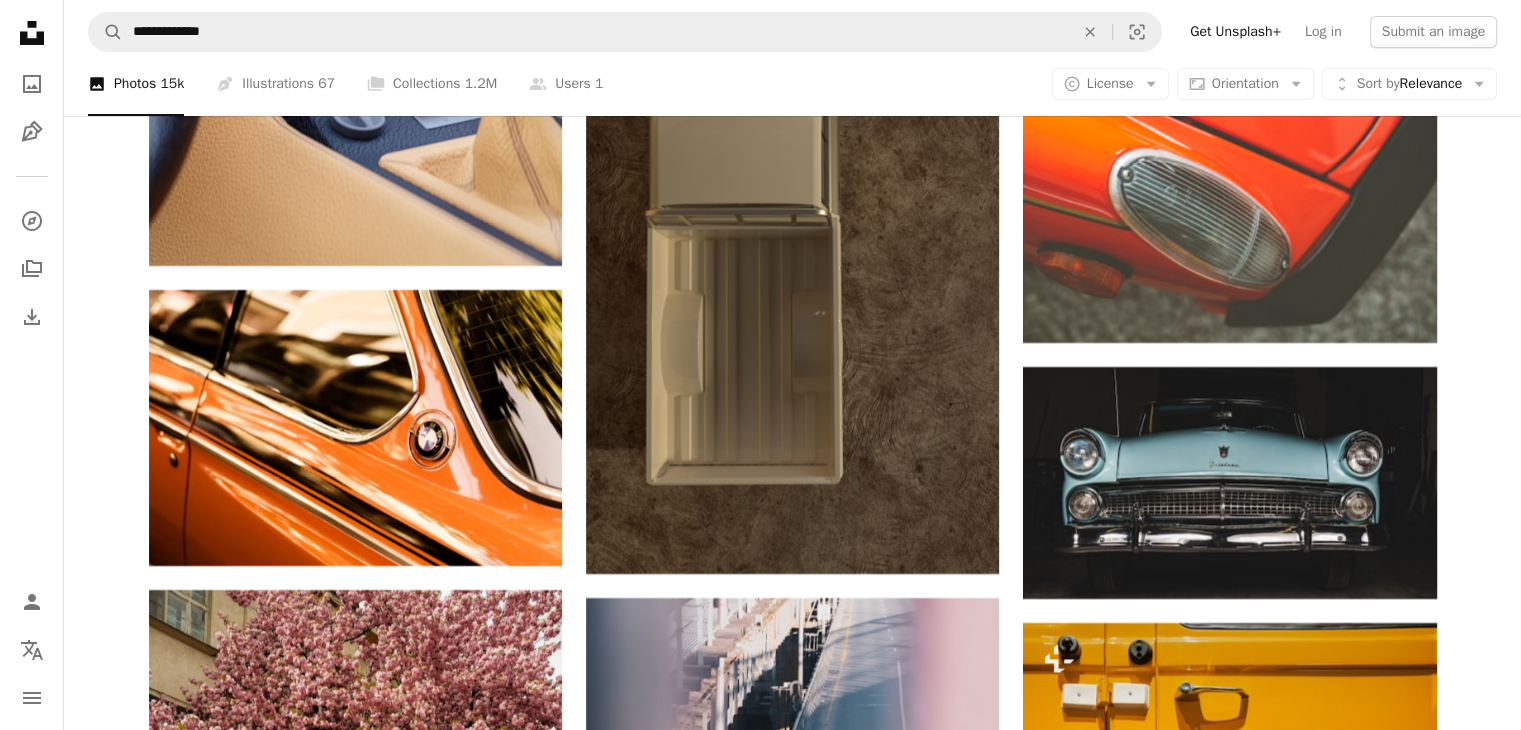 scroll, scrollTop: 154395, scrollLeft: 0, axis: vertical 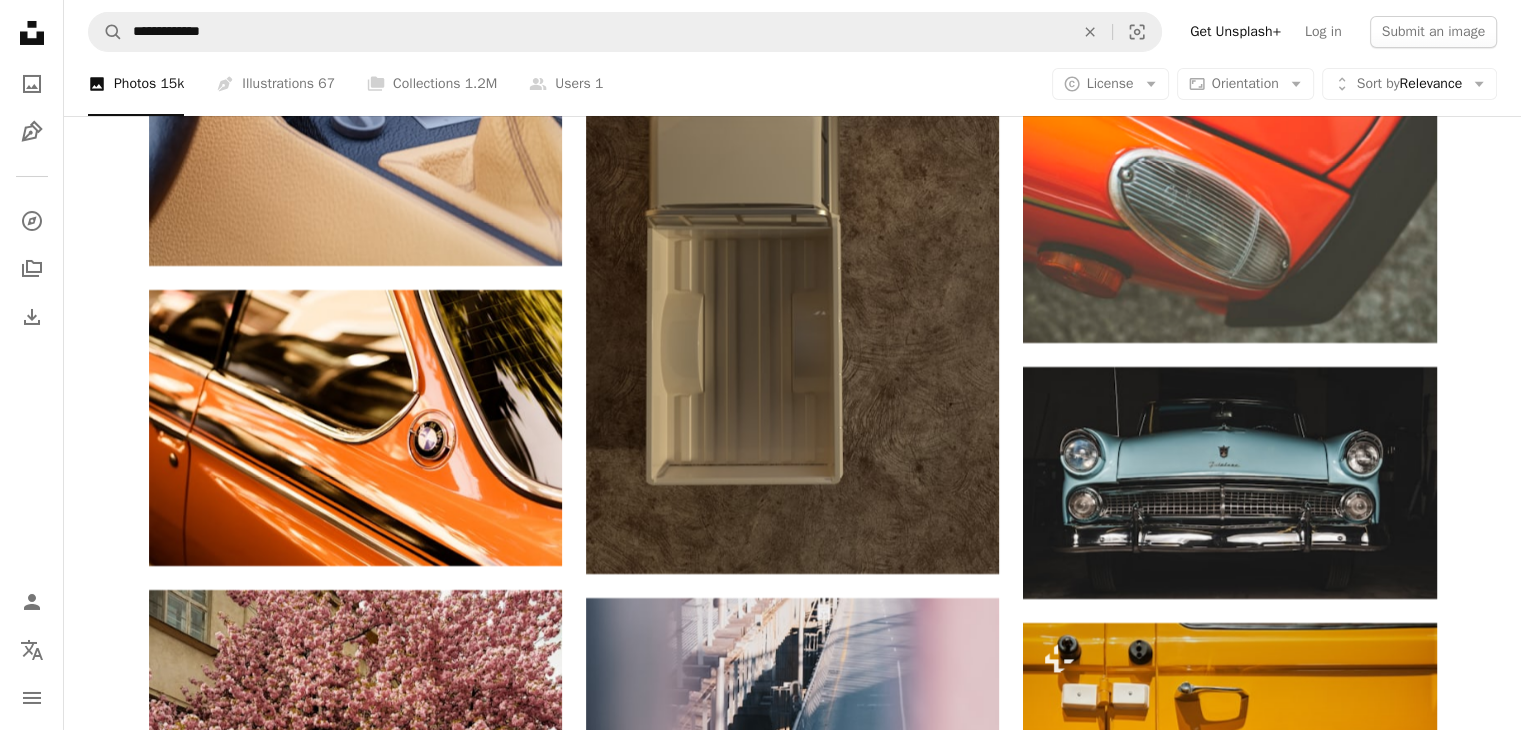 click on "Arrow pointing down" 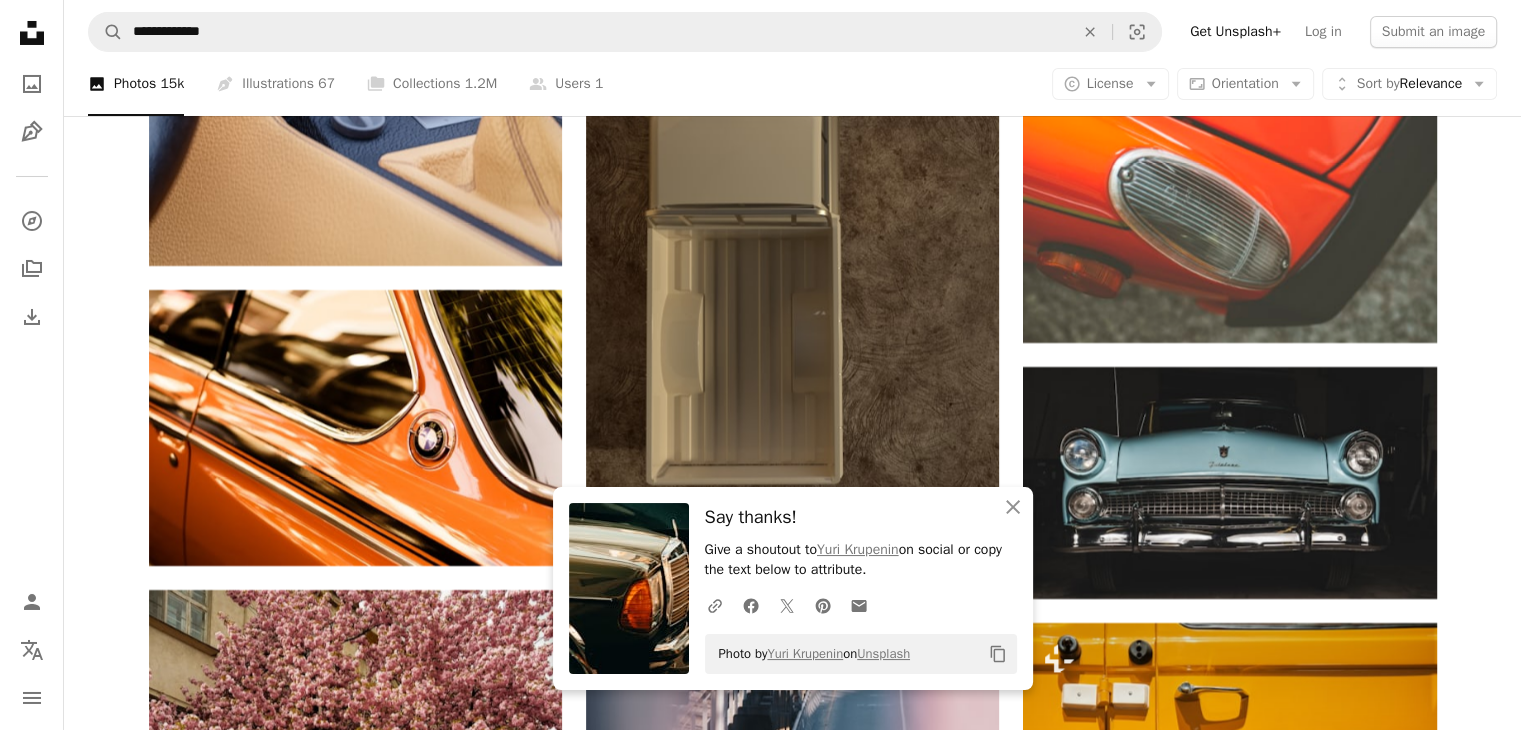 scroll, scrollTop: 153995, scrollLeft: 0, axis: vertical 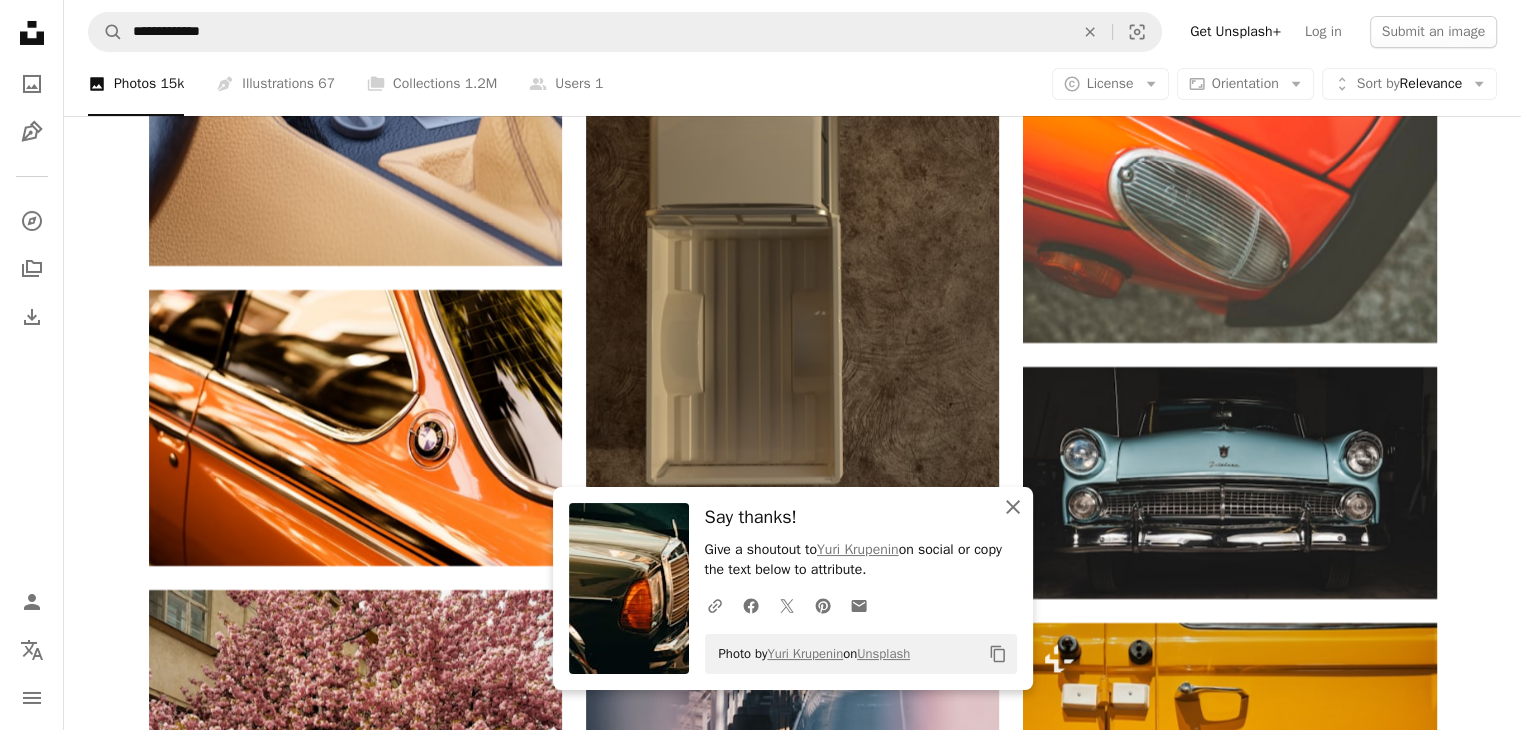 click on "An X shape" 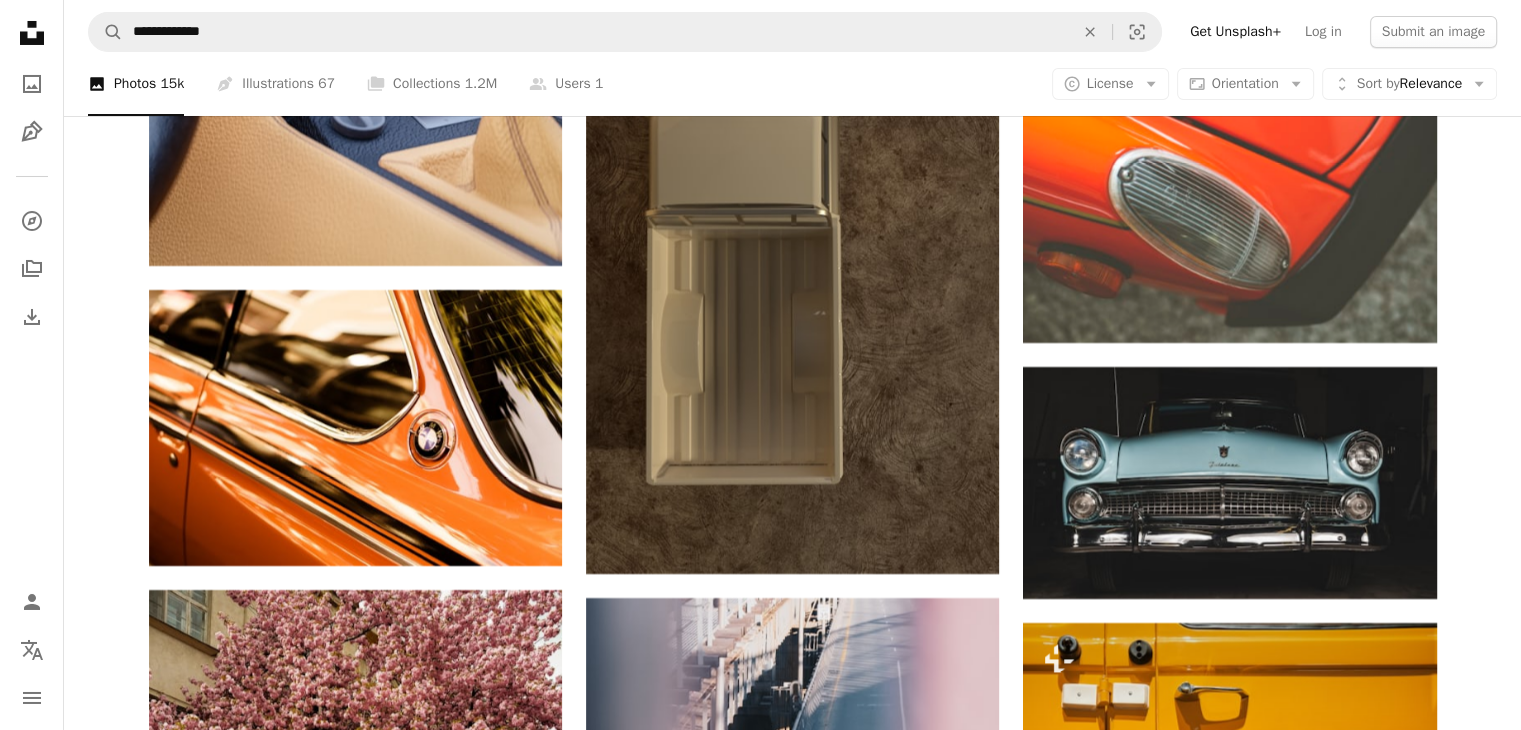 scroll, scrollTop: 154095, scrollLeft: 0, axis: vertical 